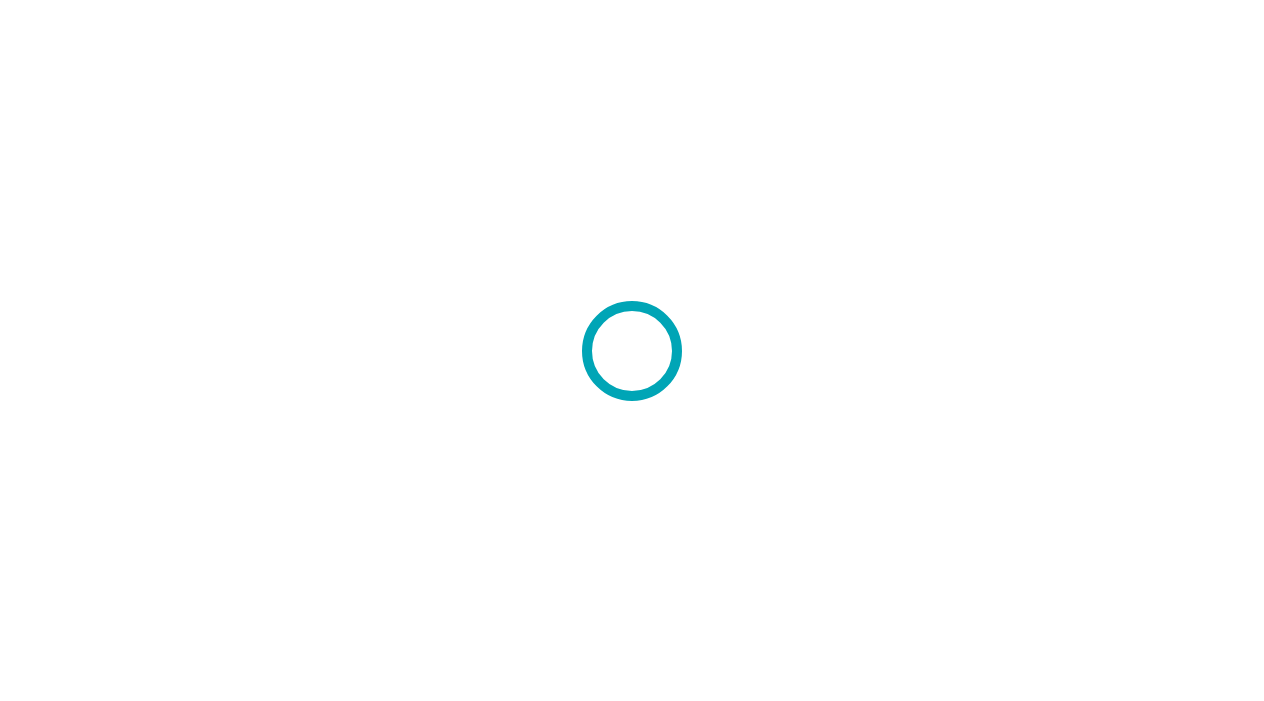 scroll, scrollTop: 0, scrollLeft: 0, axis: both 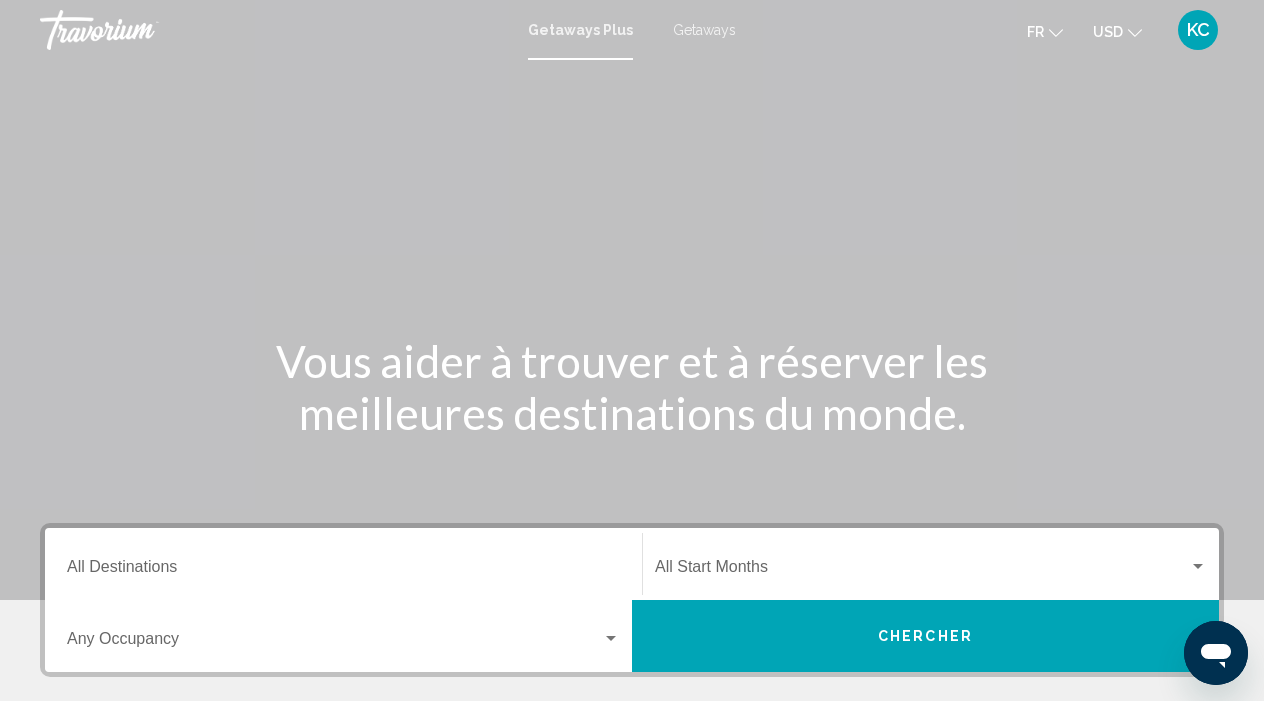 click on "Getaways" at bounding box center (704, 30) 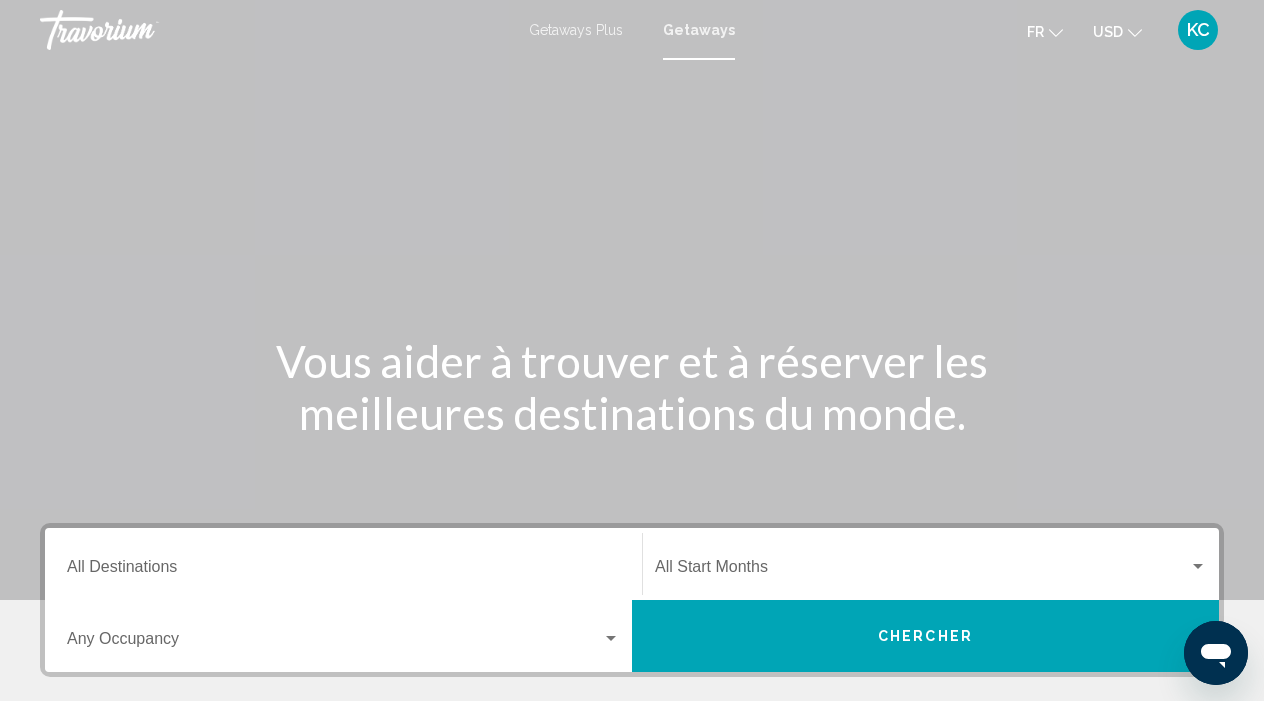 click on "USD" 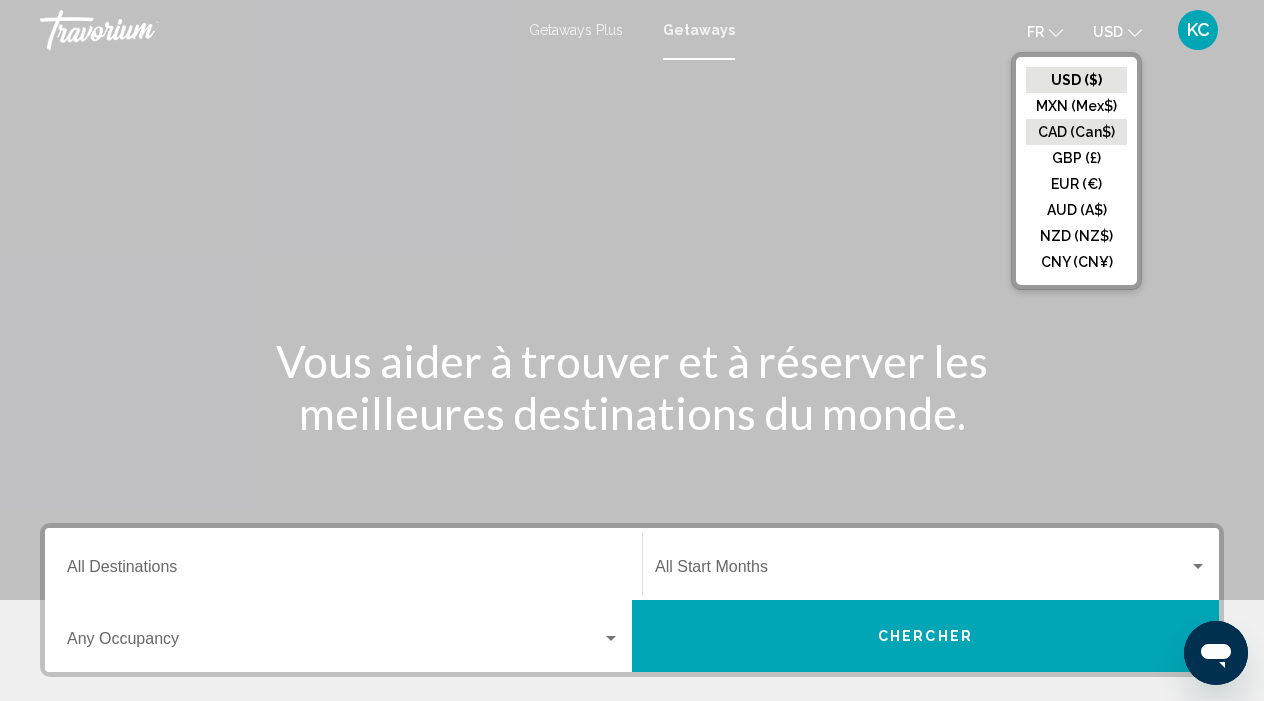 click on "CAD (Can$)" 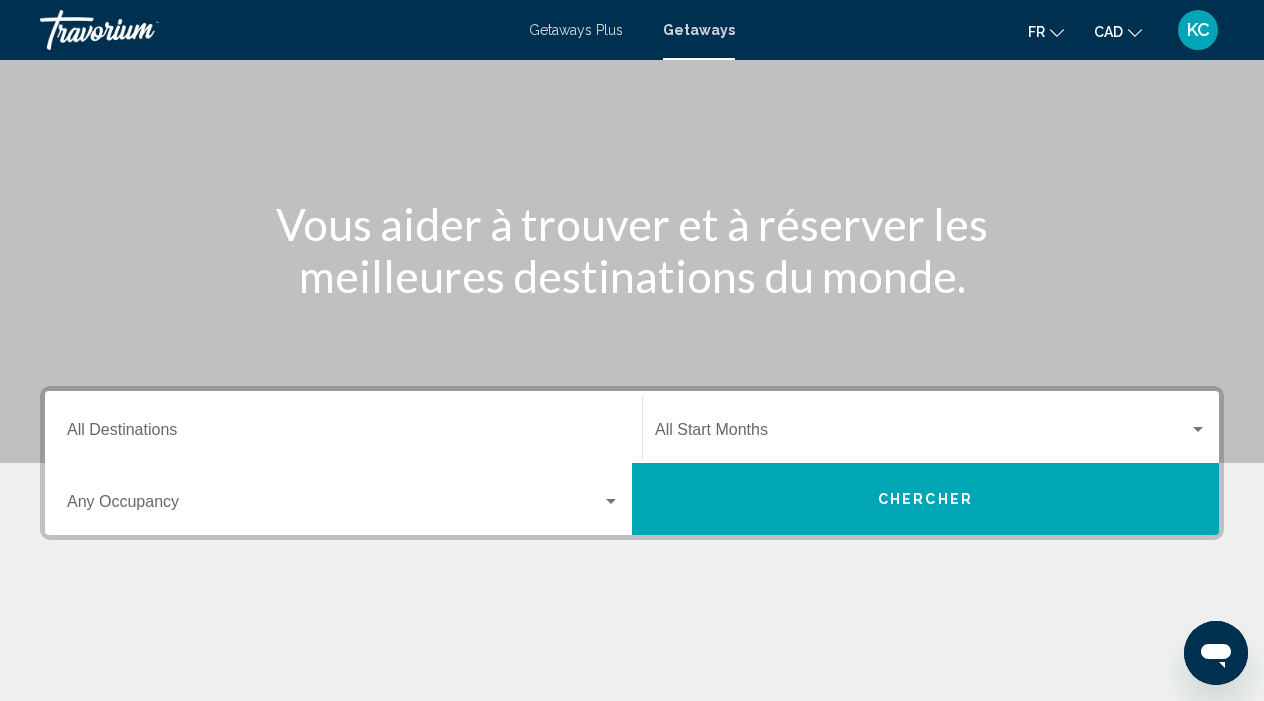 scroll, scrollTop: 138, scrollLeft: 0, axis: vertical 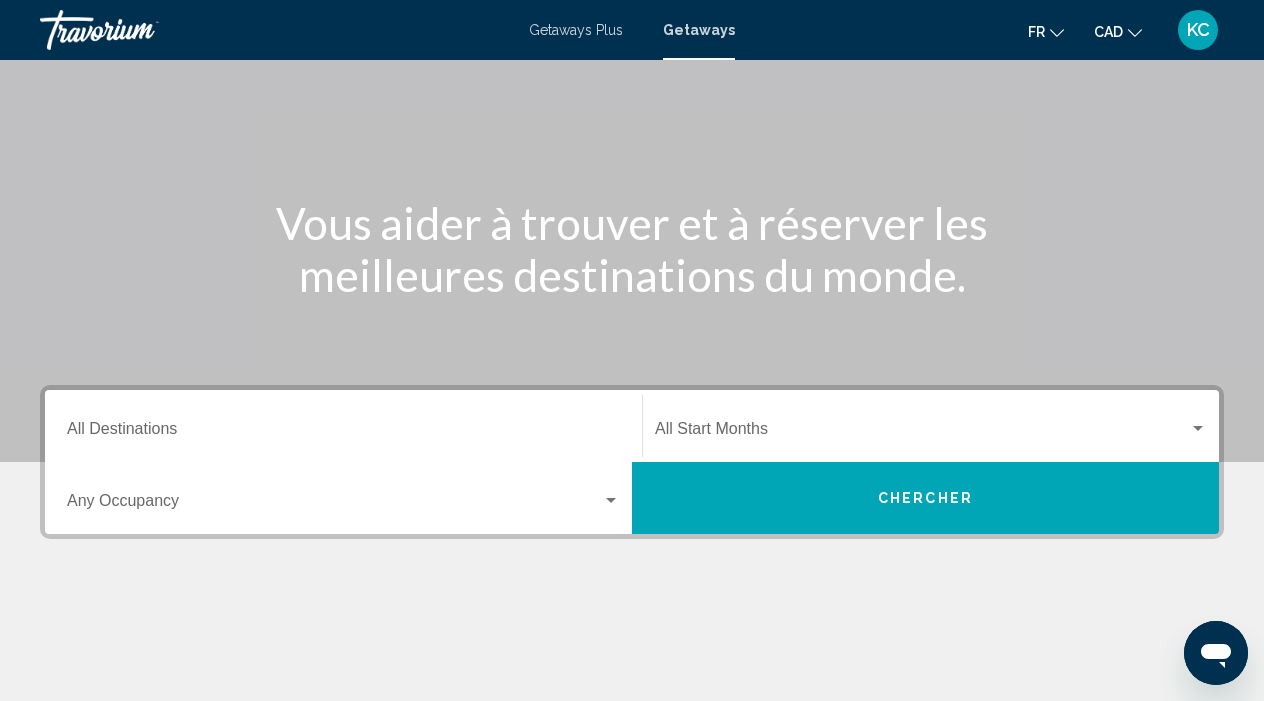 click on "Destination All Destinations" at bounding box center [343, 433] 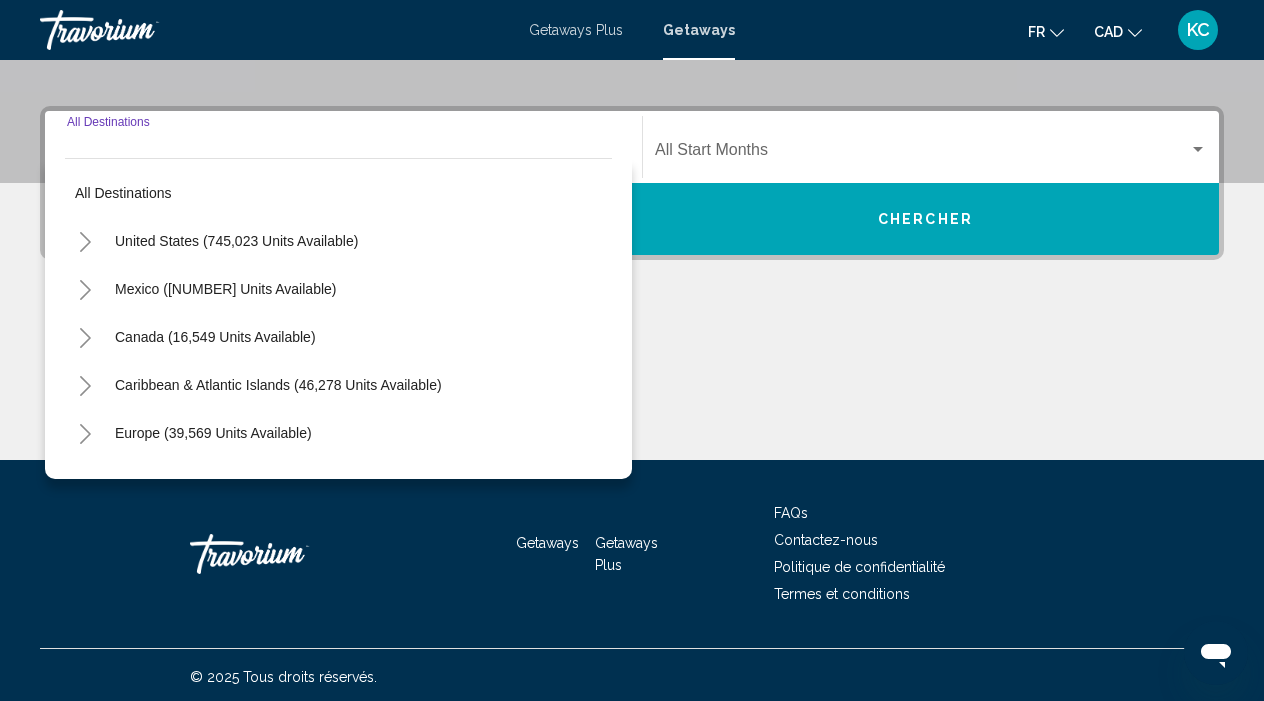 scroll, scrollTop: 421, scrollLeft: 0, axis: vertical 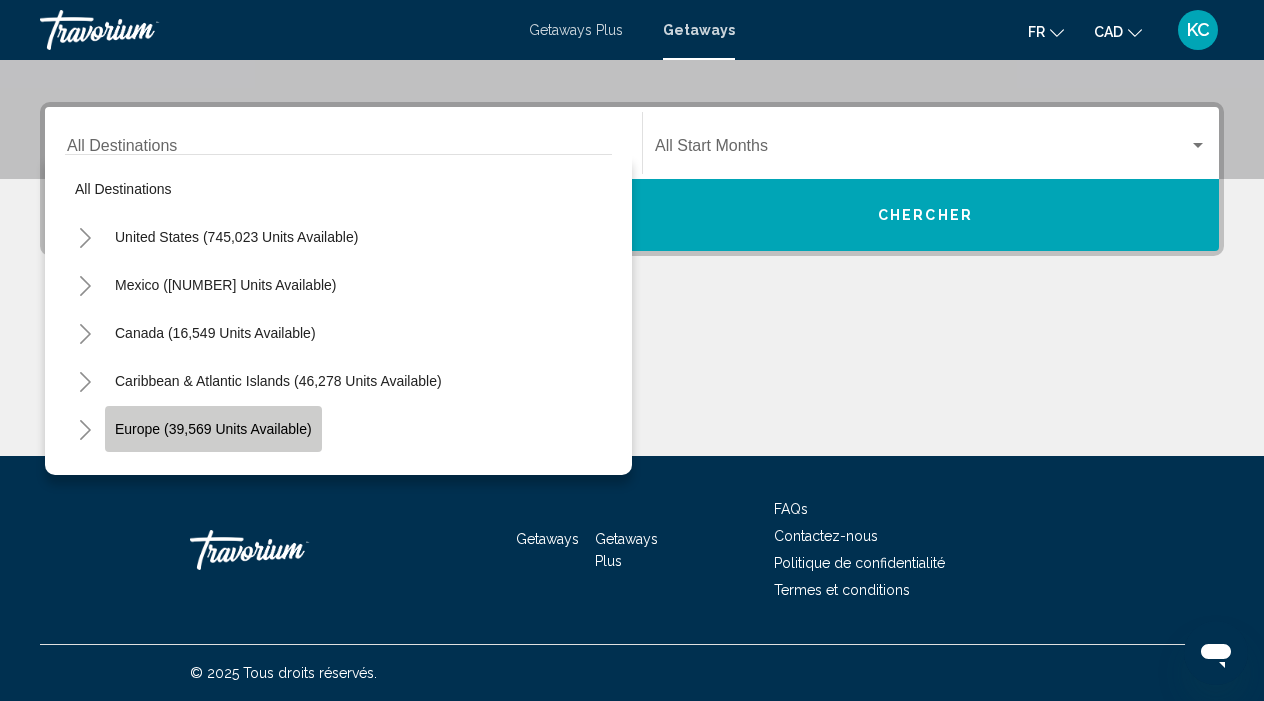click on "Europe (39,569 units available)" at bounding box center (221, 477) 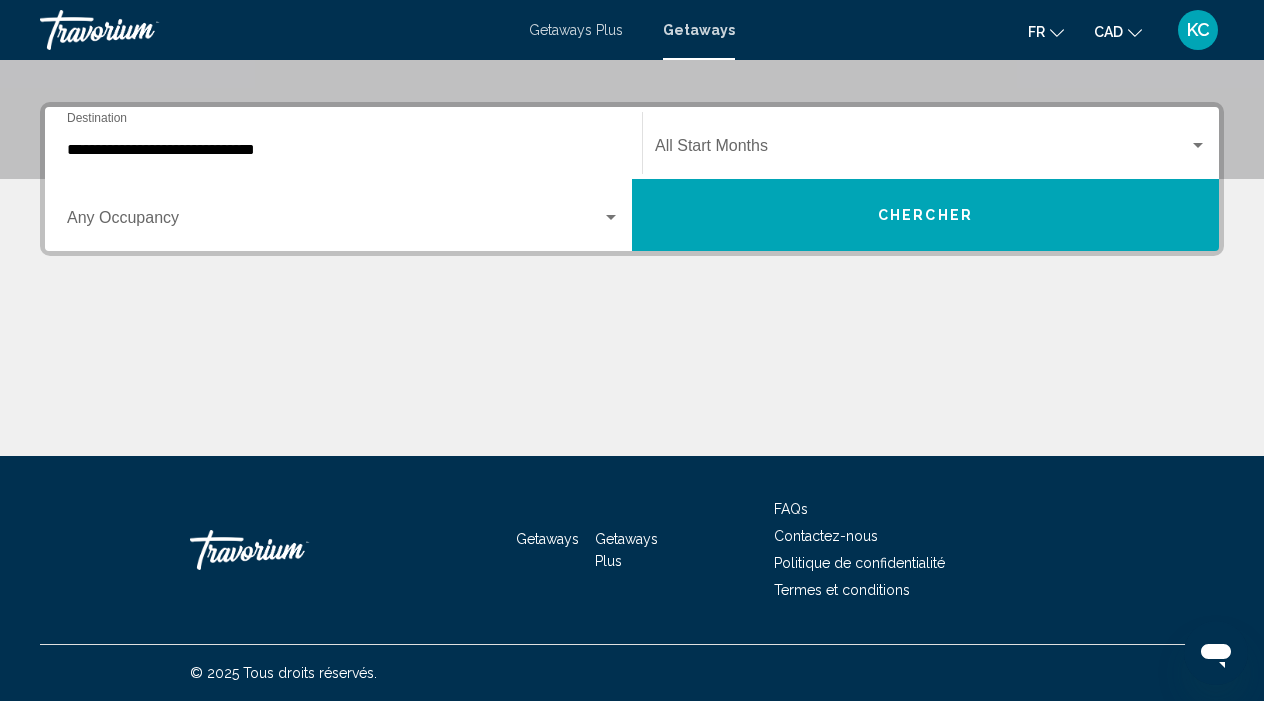 click on "Occupancy Any Occupancy" at bounding box center (343, 215) 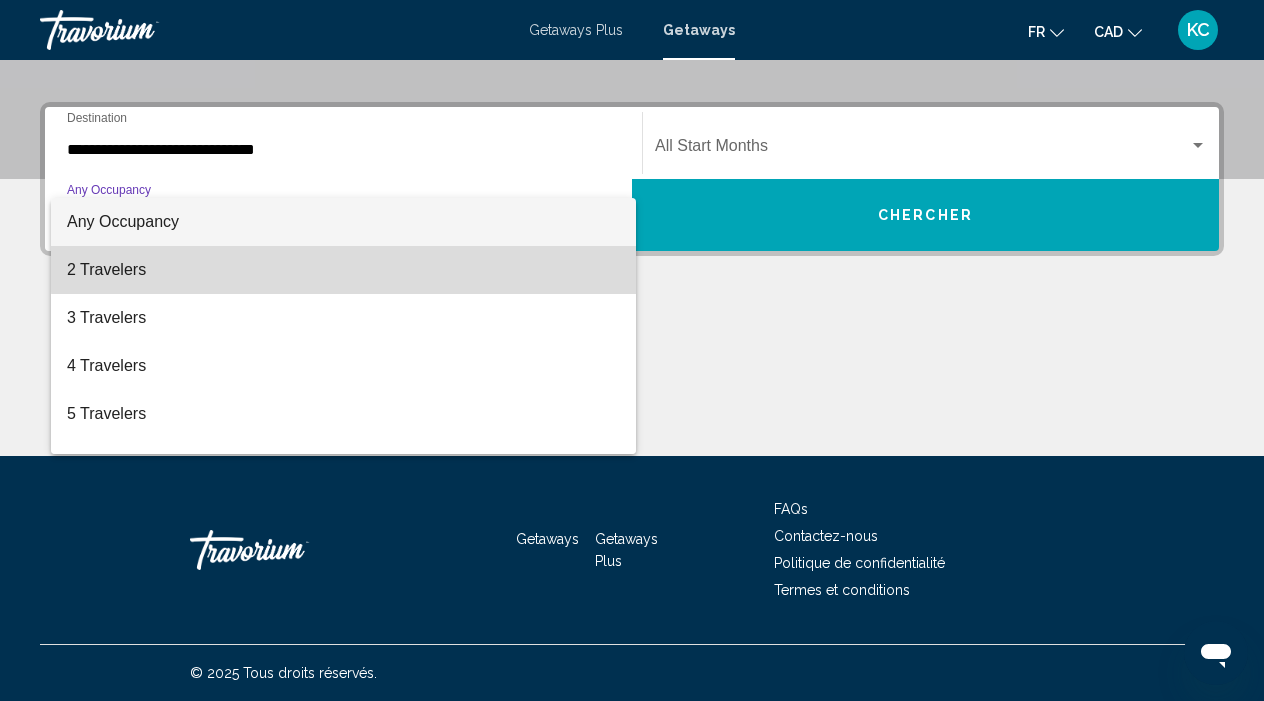 click on "2 Travelers" at bounding box center [343, 270] 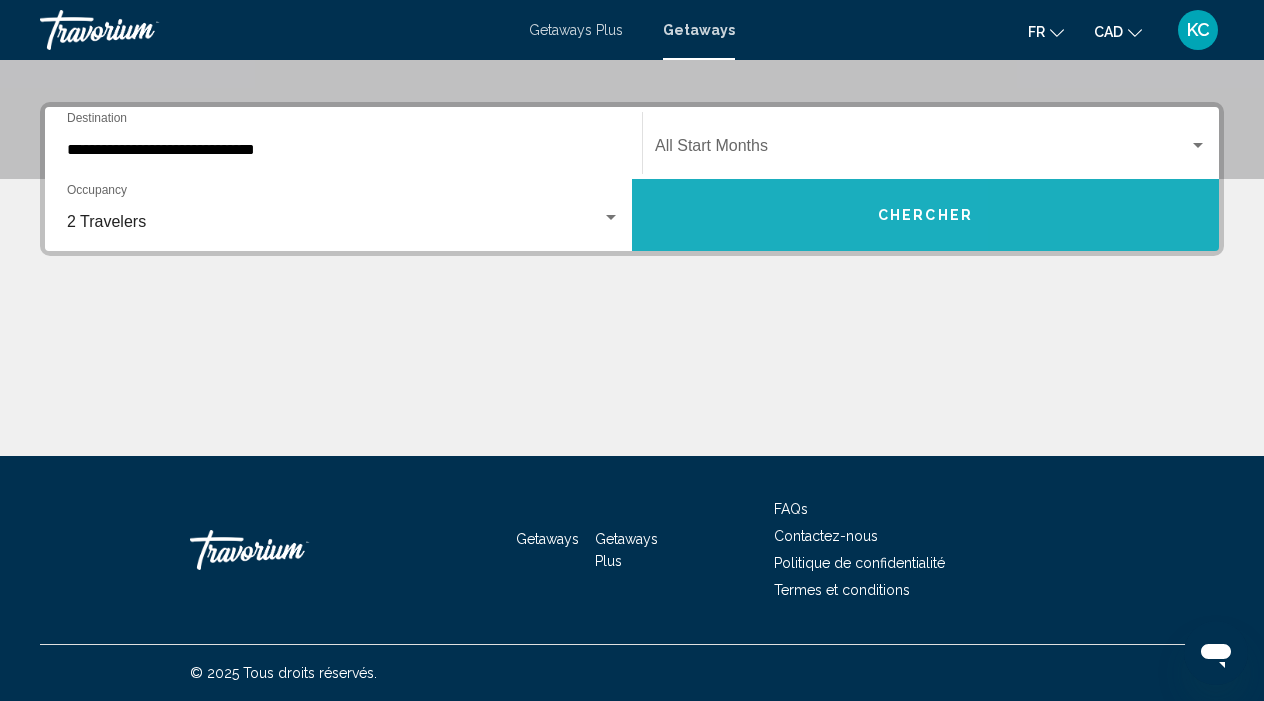 click on "Chercher" at bounding box center (925, 215) 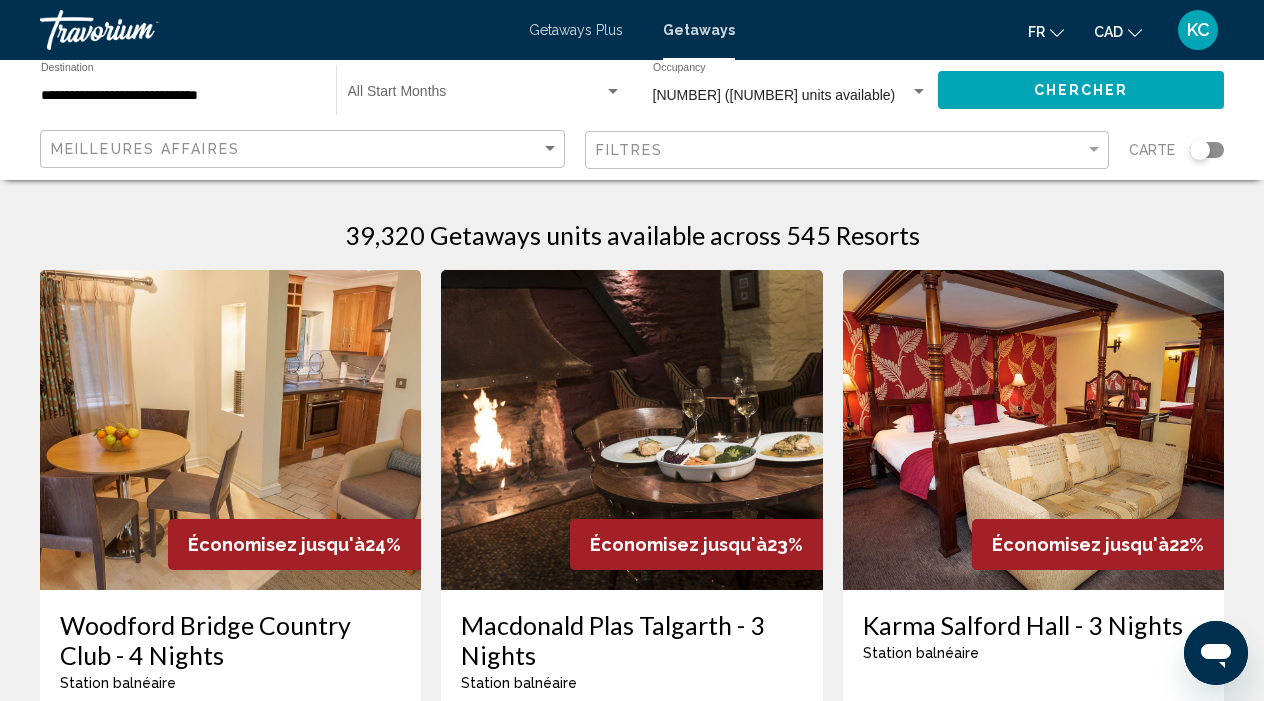 scroll, scrollTop: 0, scrollLeft: 0, axis: both 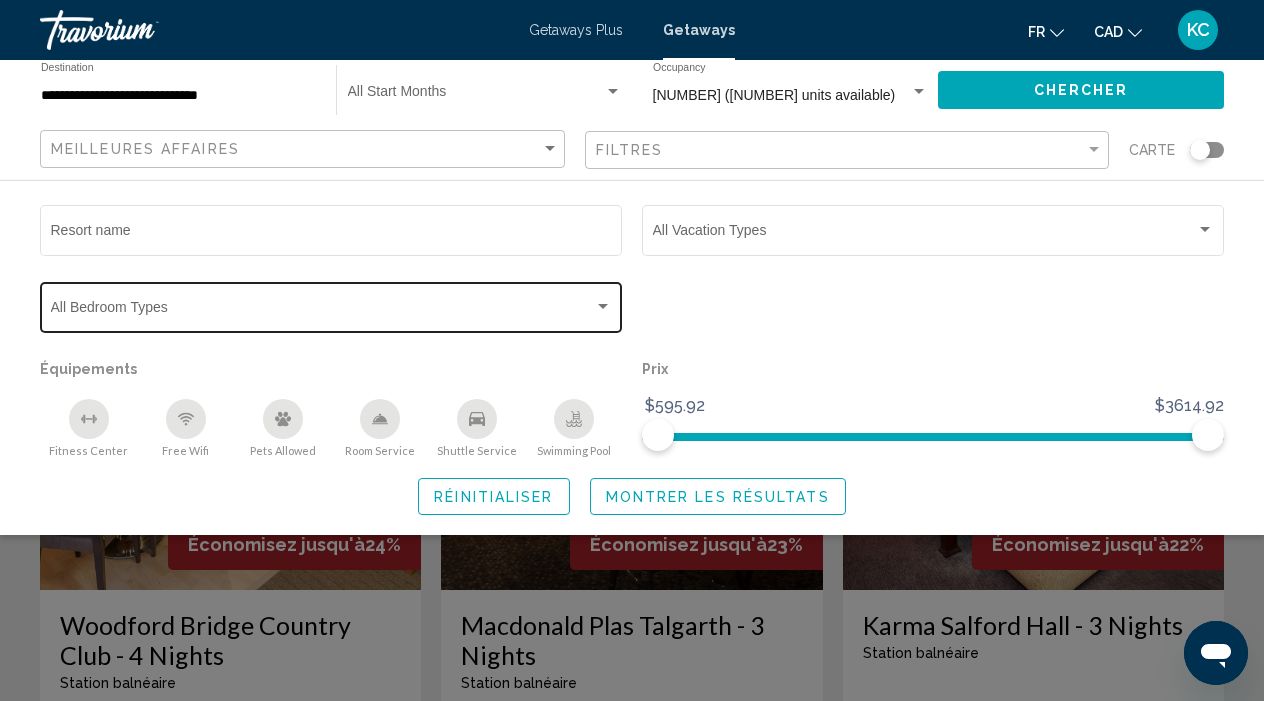 click on "Bedroom Types All Bedroom Types" 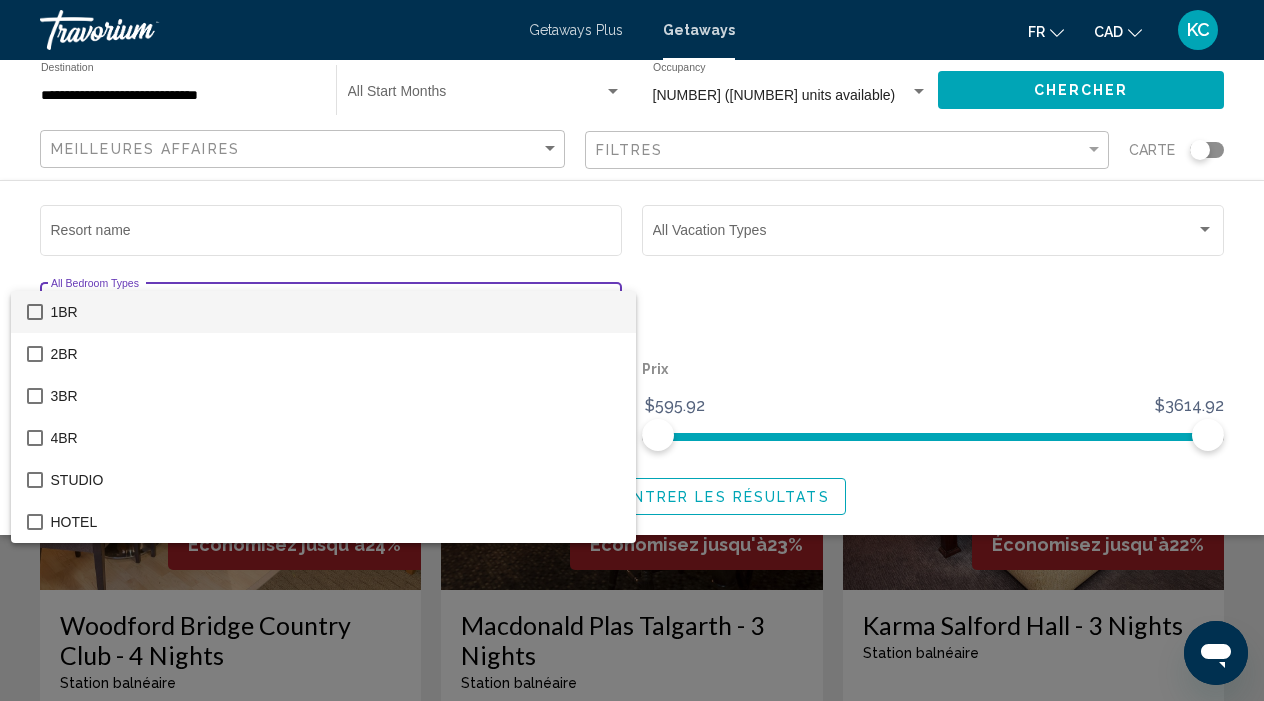 click on "1BR" at bounding box center [335, 312] 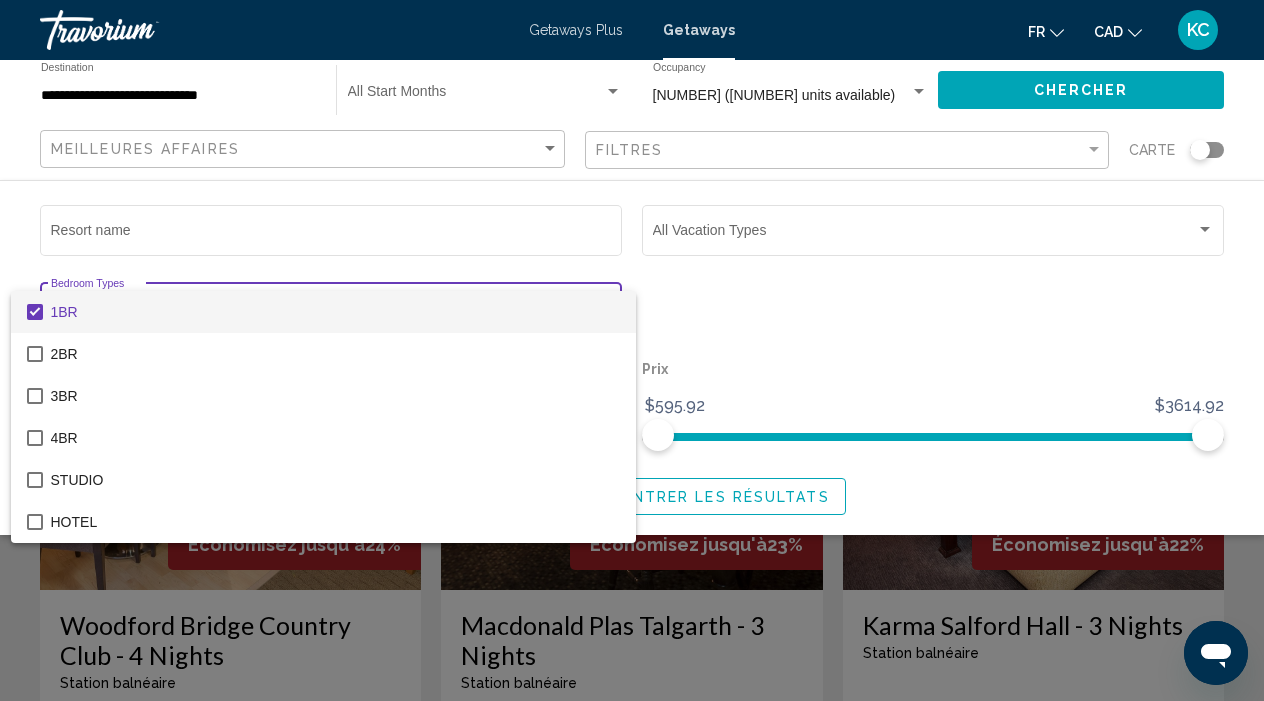 click at bounding box center [632, 350] 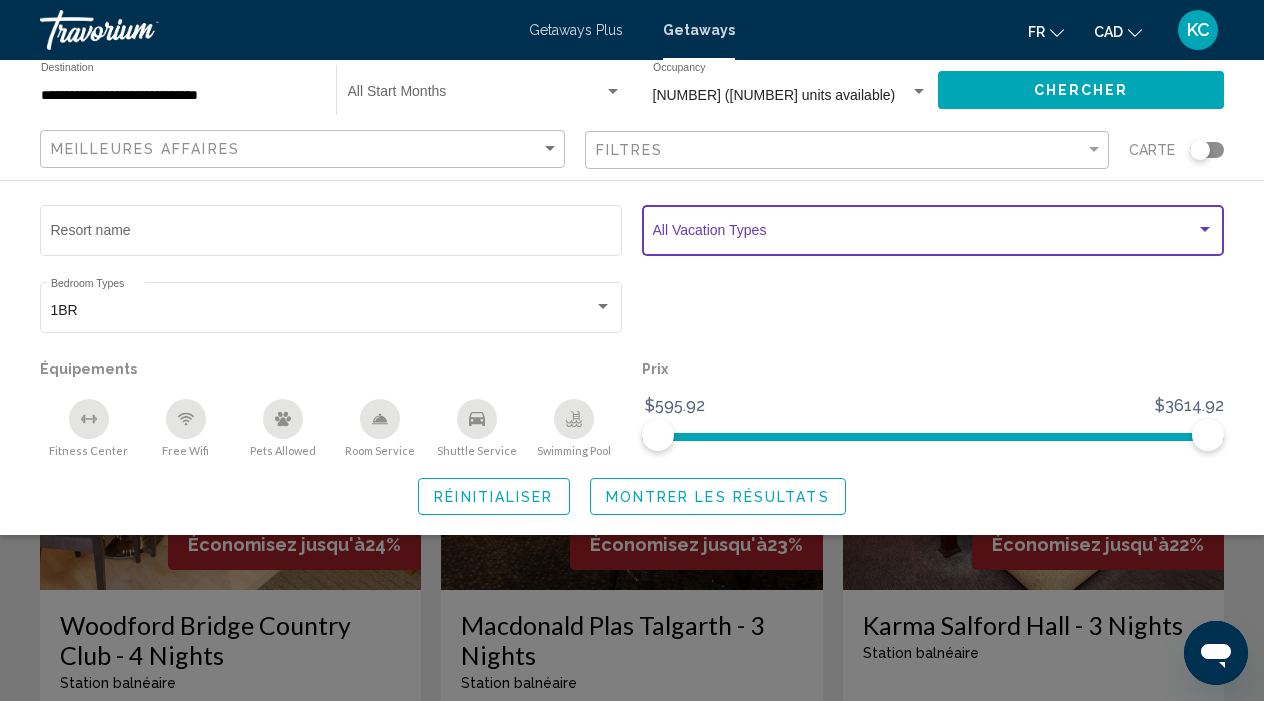click at bounding box center (924, 234) 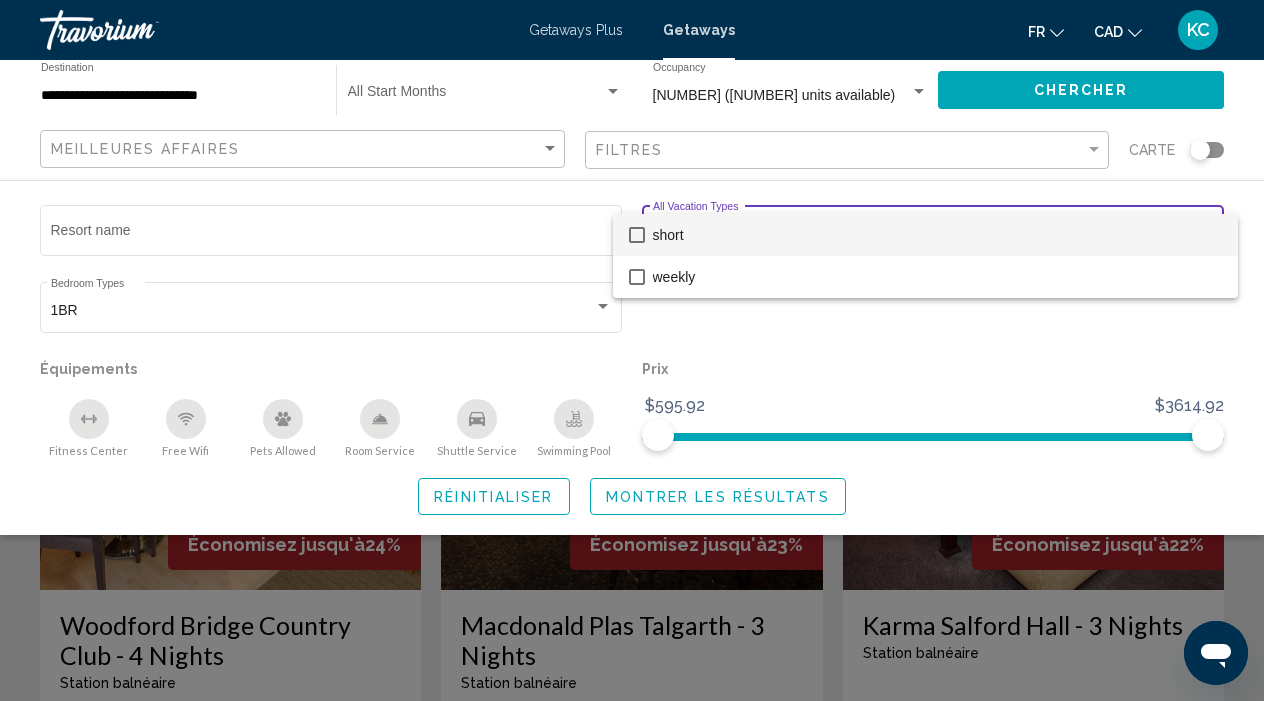 click at bounding box center (632, 350) 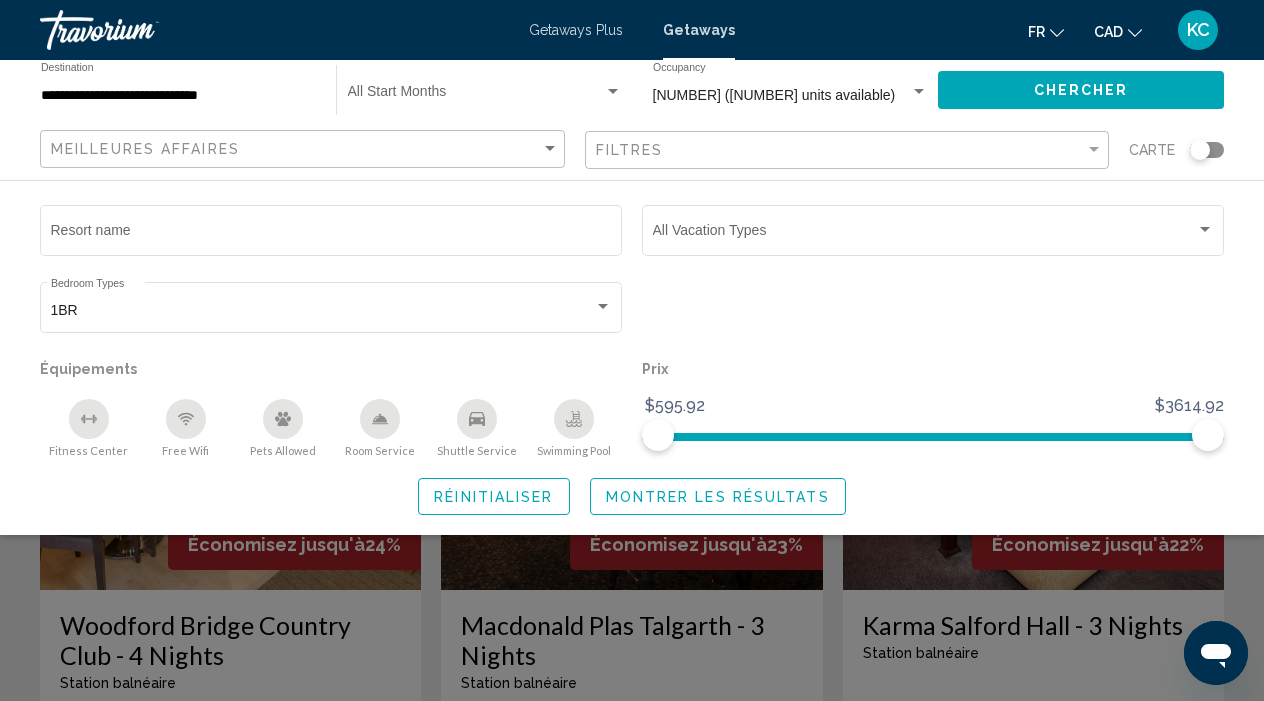 click on "Filtres" 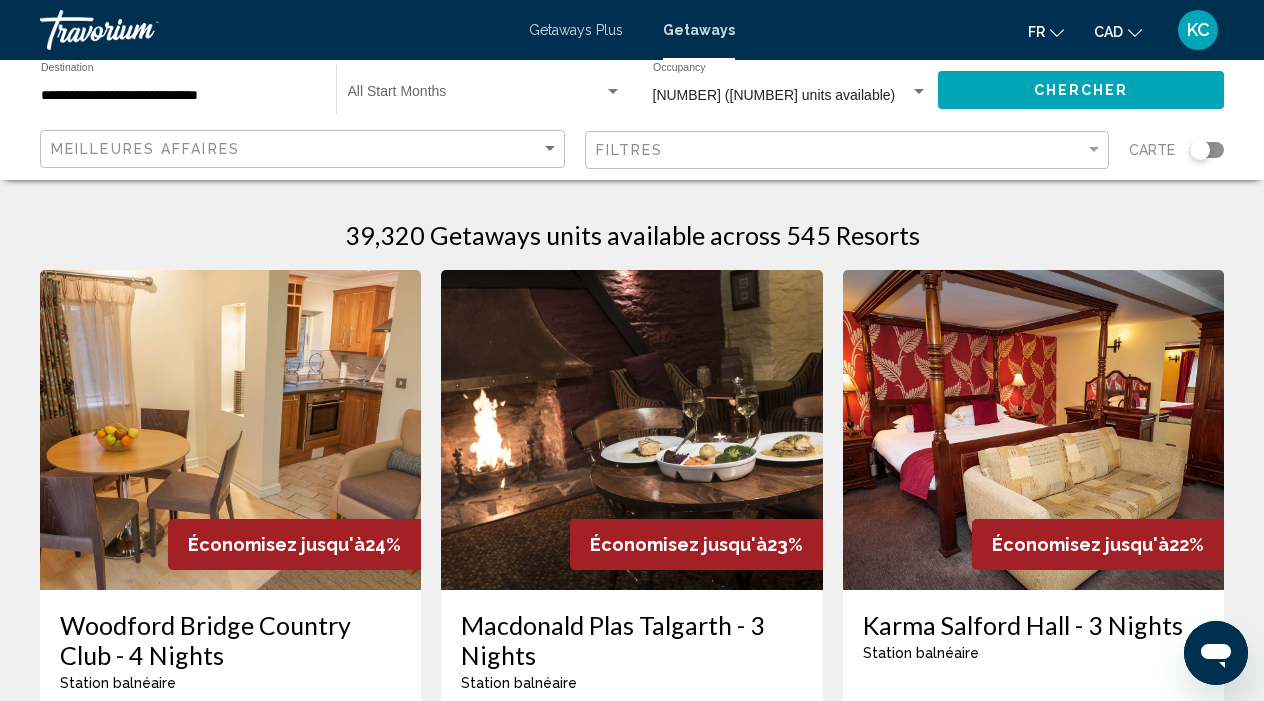 click on "Meilleures affaires" 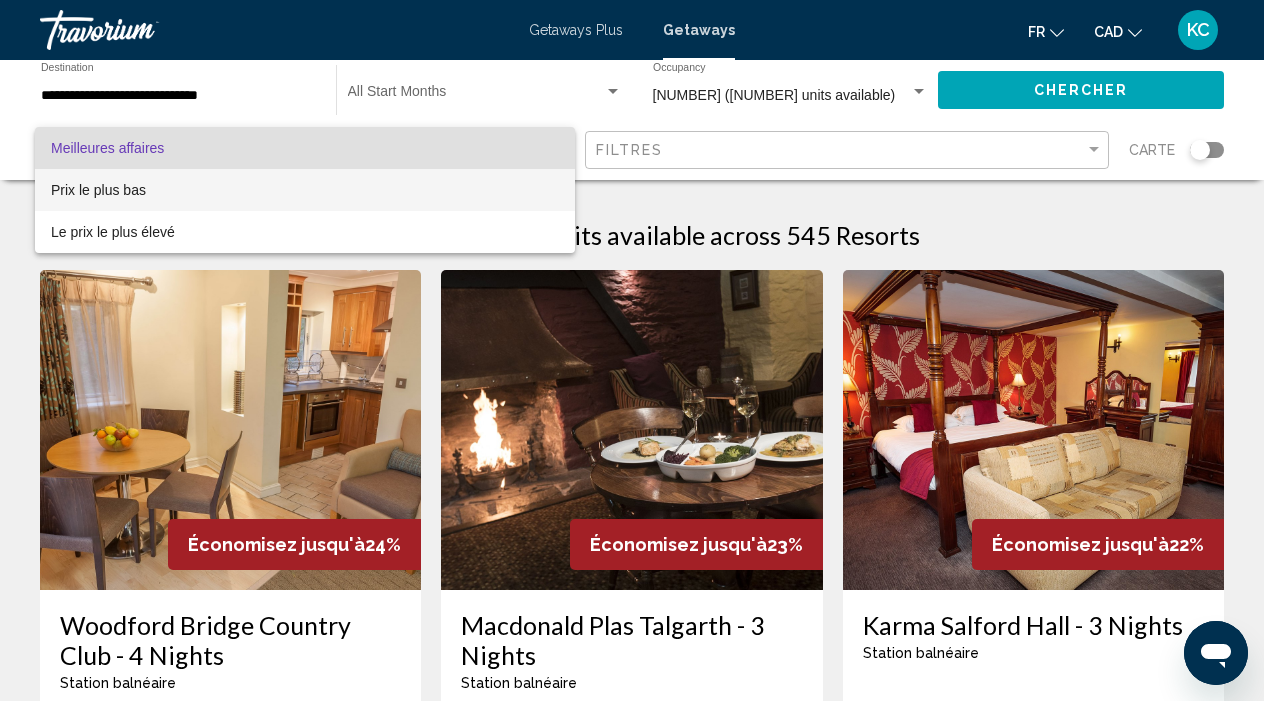 click on "Prix ​​le plus bas" at bounding box center (305, 190) 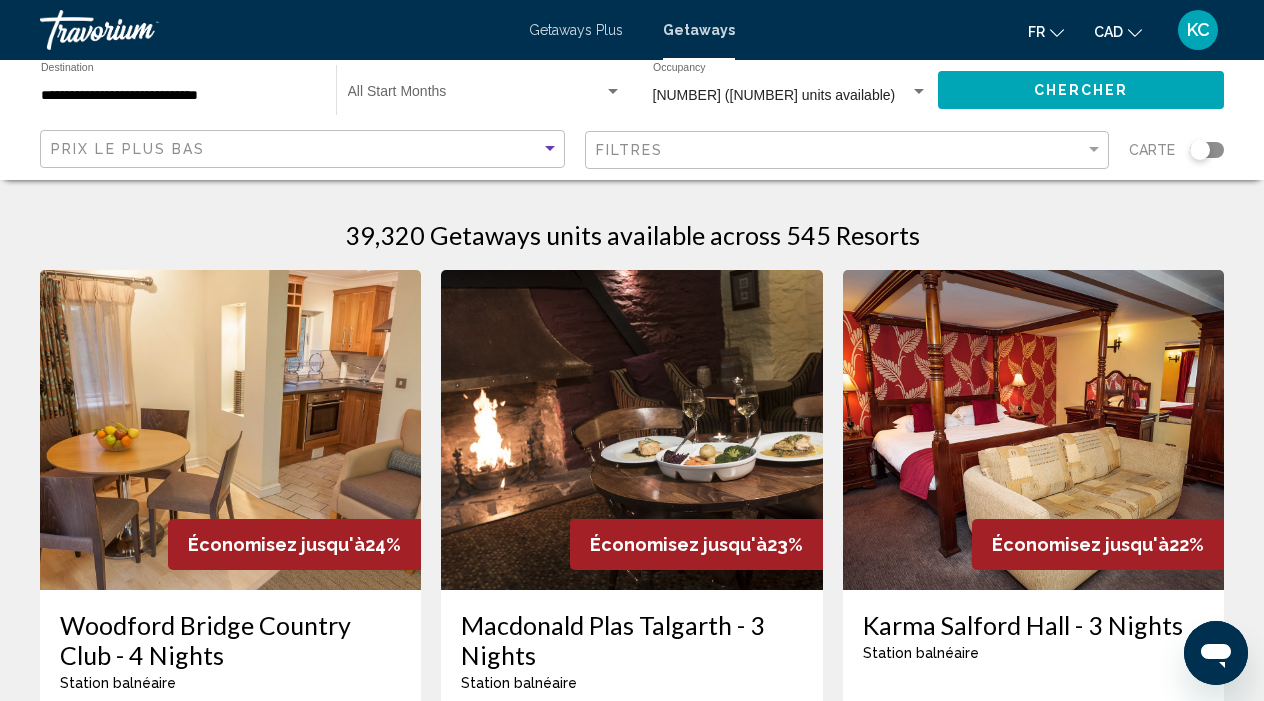 click on "Chercher" 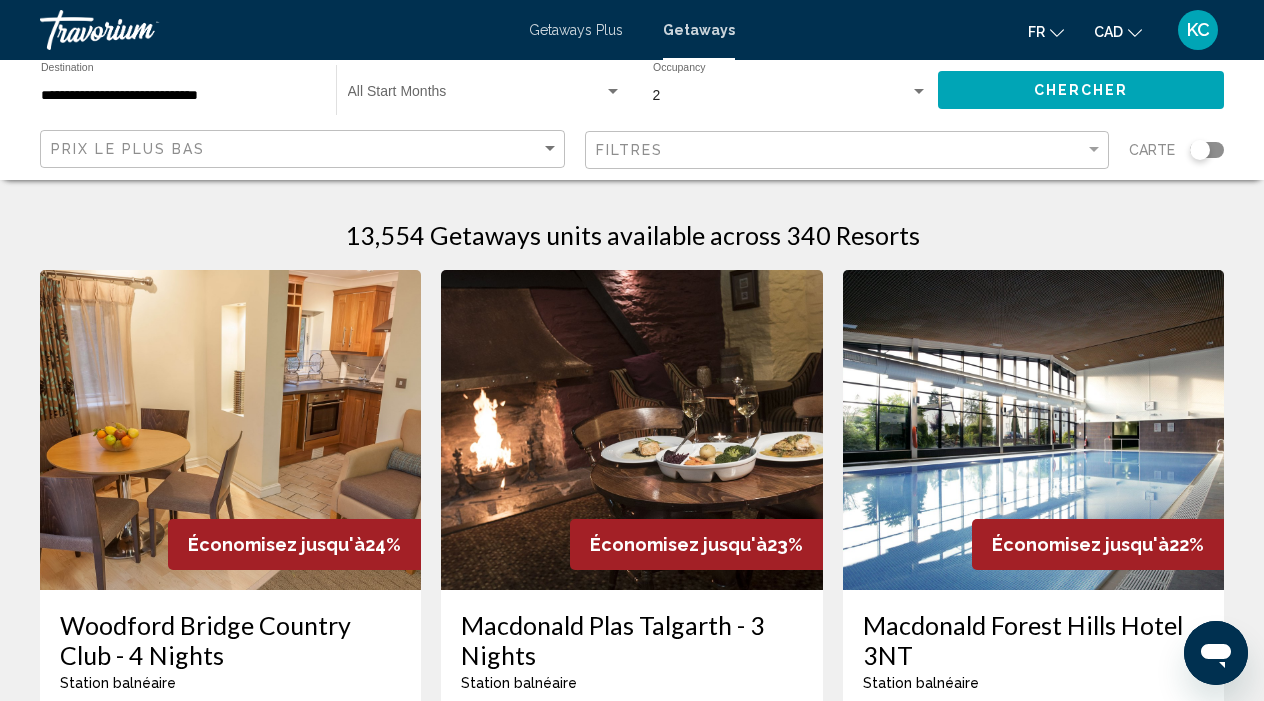 scroll, scrollTop: 0, scrollLeft: 0, axis: both 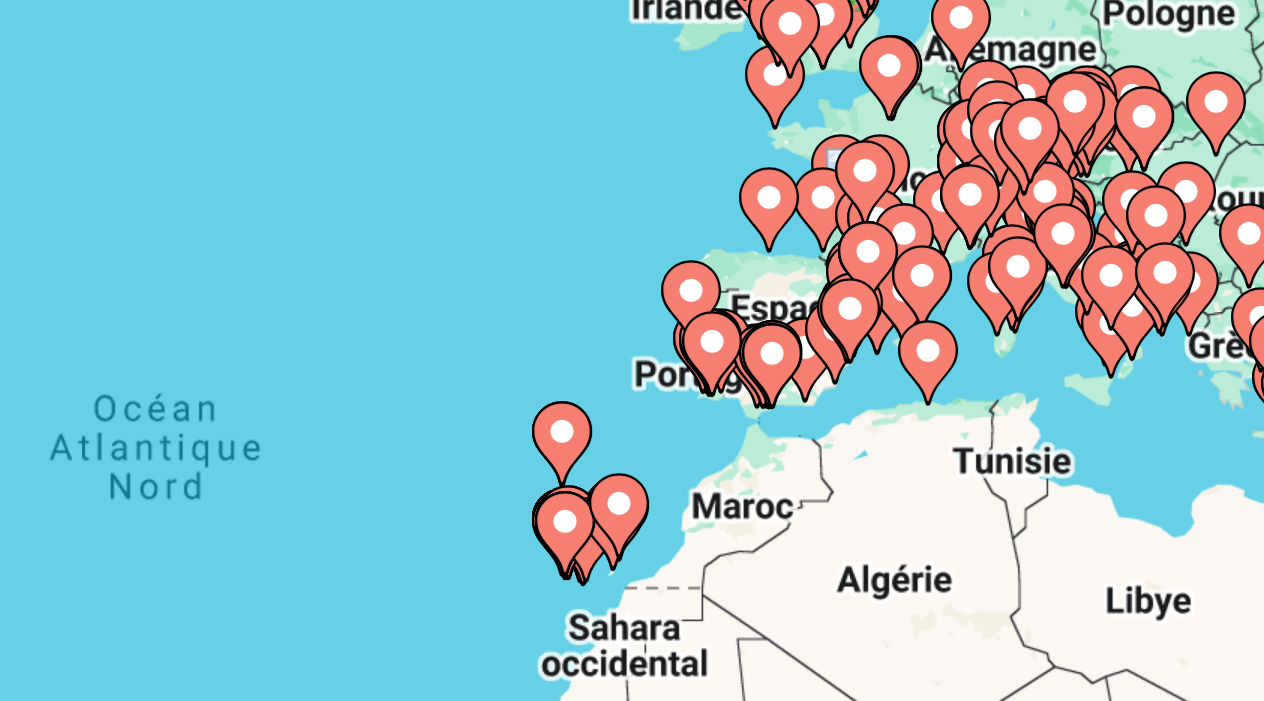 click on "Pour activer le glissement du marqueur avec le clavier, appuyez sur Alt+Entrée. Déplacez ensuite le marqueur à l'aide des touches fléchées. Pour terminer le glissement, appuyez sur la touche Entrée. Pour annuler, appuyez sur Échap." at bounding box center (632, 500) 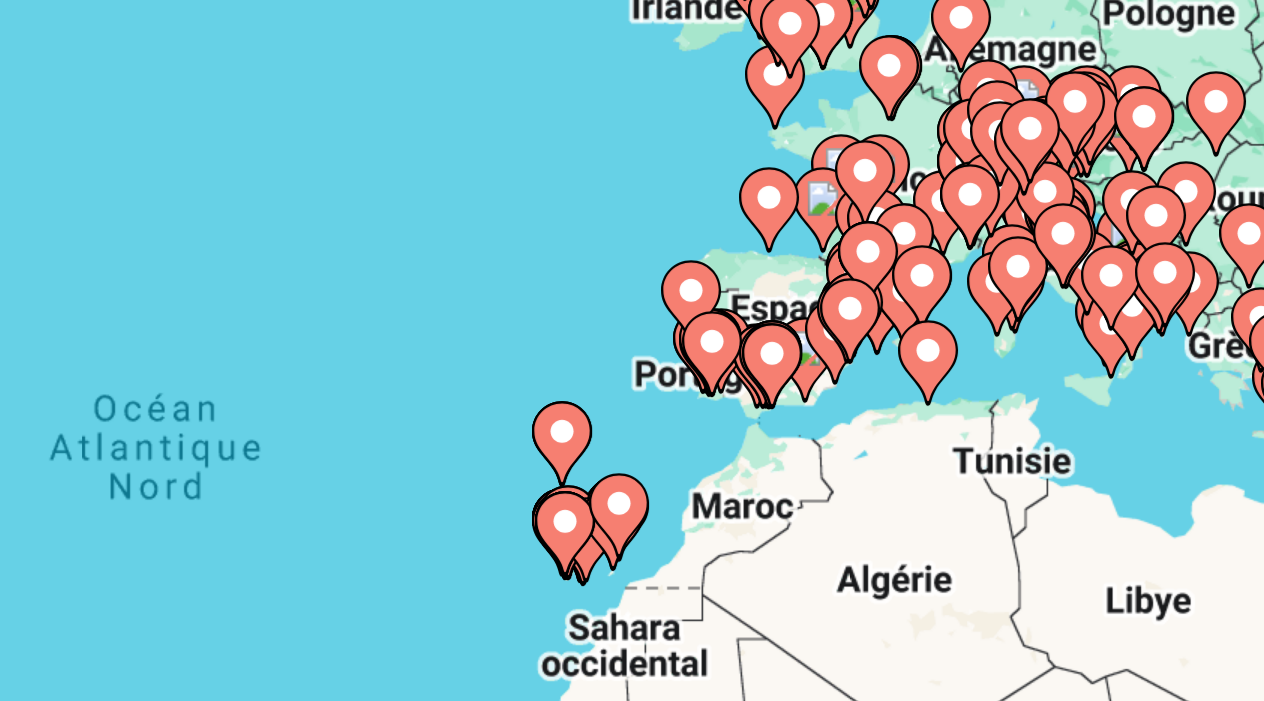 click at bounding box center [777, 441] 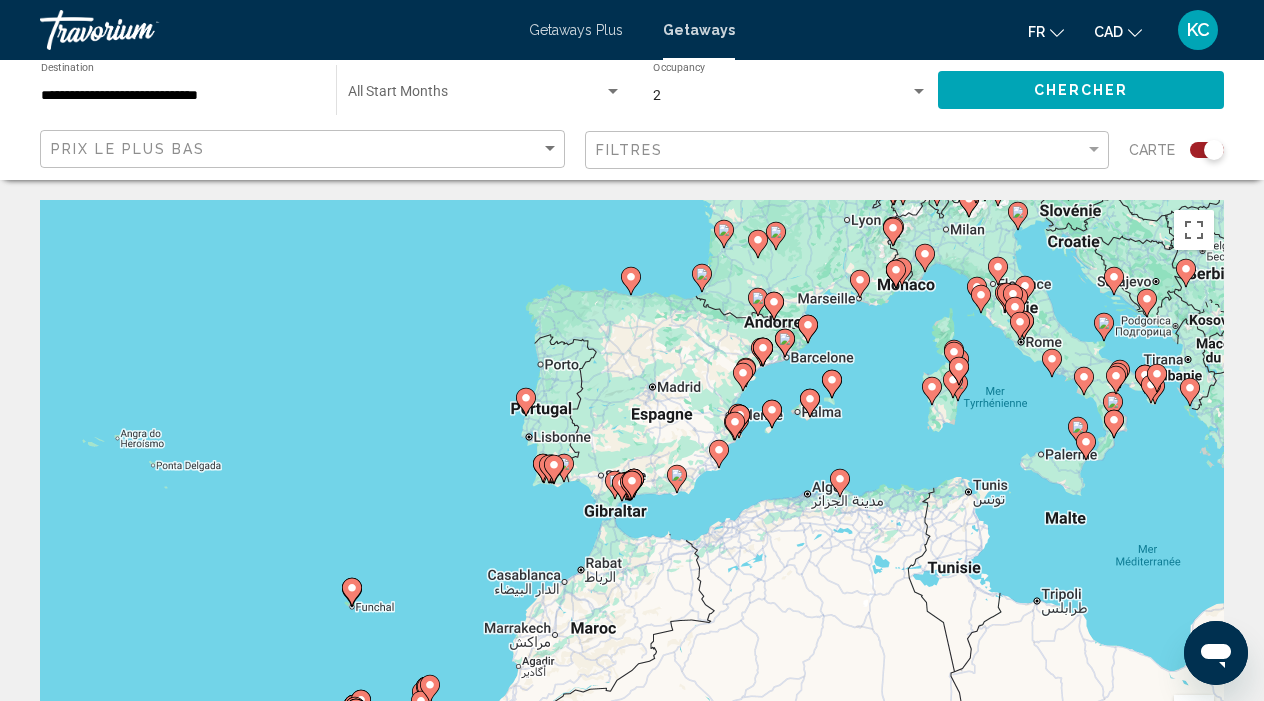 scroll, scrollTop: 0, scrollLeft: 0, axis: both 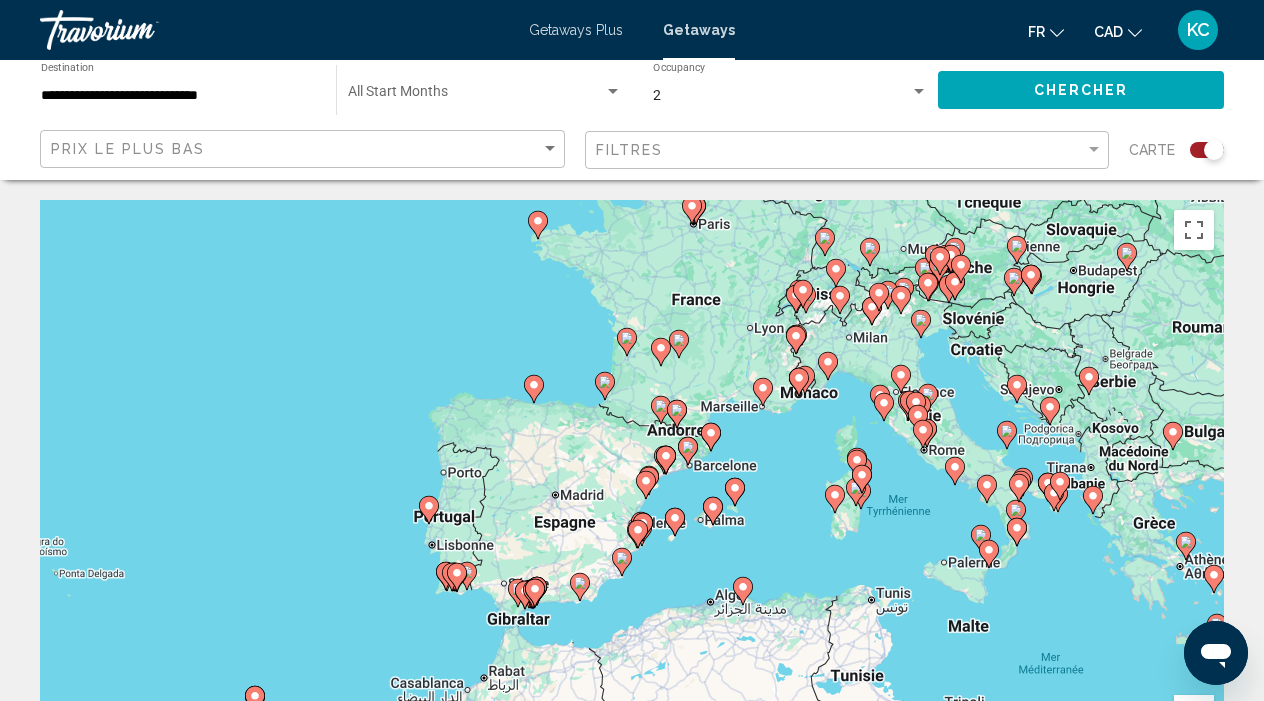 drag, startPoint x: 868, startPoint y: 255, endPoint x: 769, endPoint y: 365, distance: 147.98987 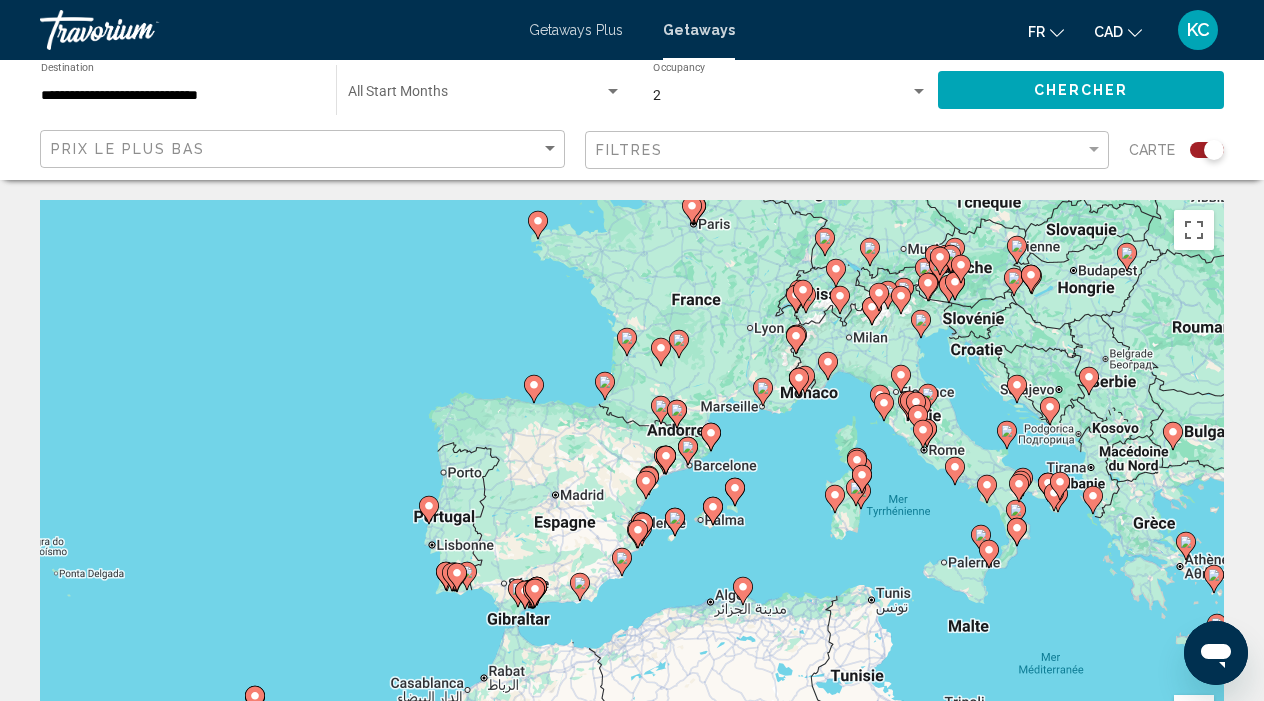 scroll, scrollTop: 0, scrollLeft: 0, axis: both 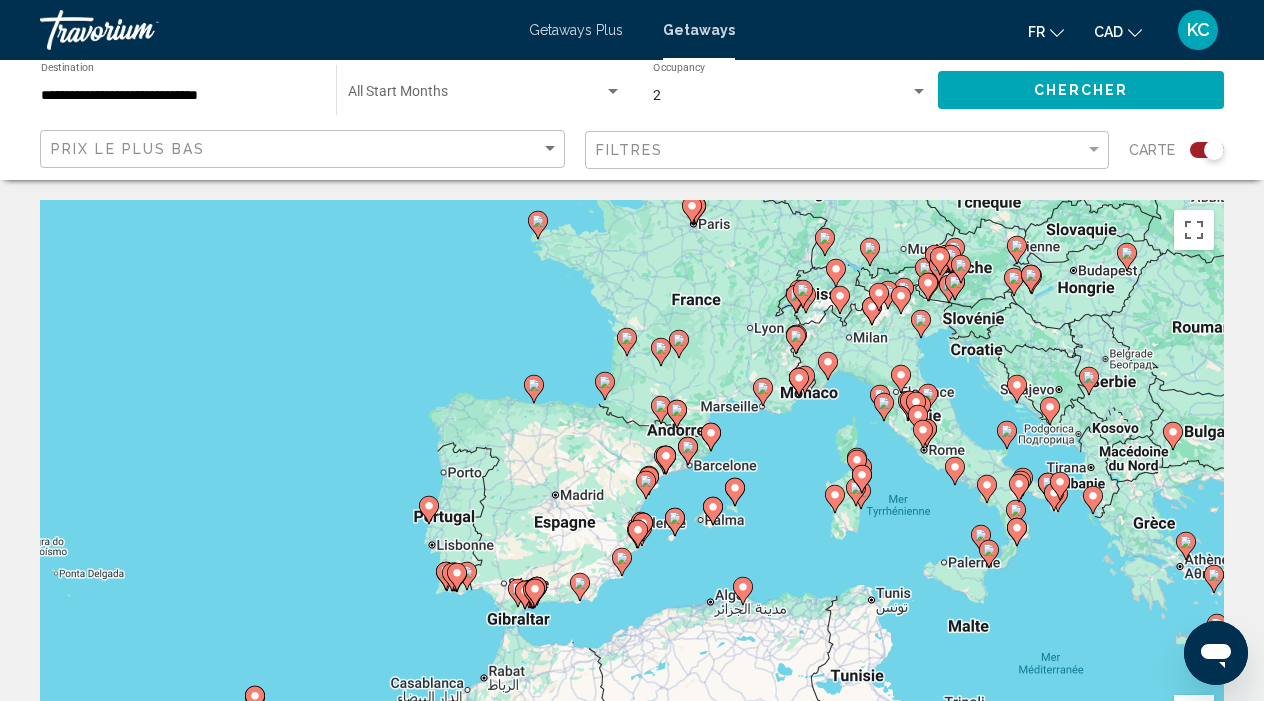 click at bounding box center (679, 344) 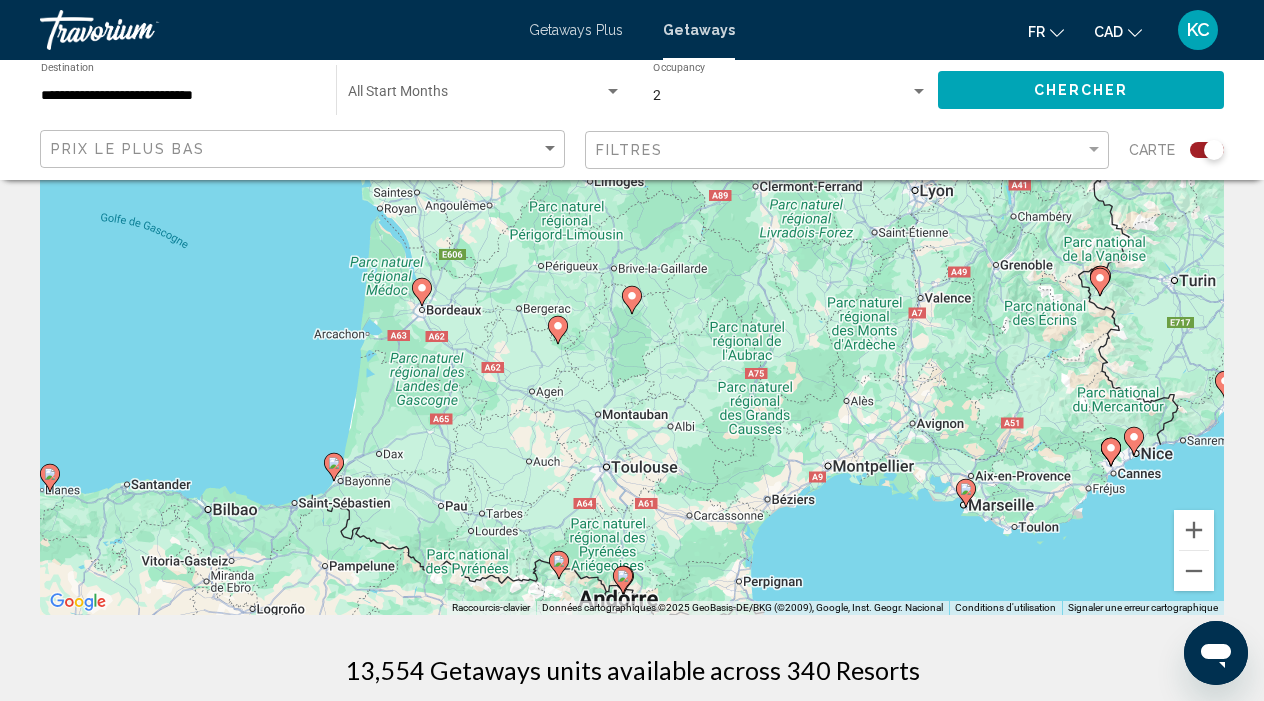 scroll, scrollTop: 189, scrollLeft: 0, axis: vertical 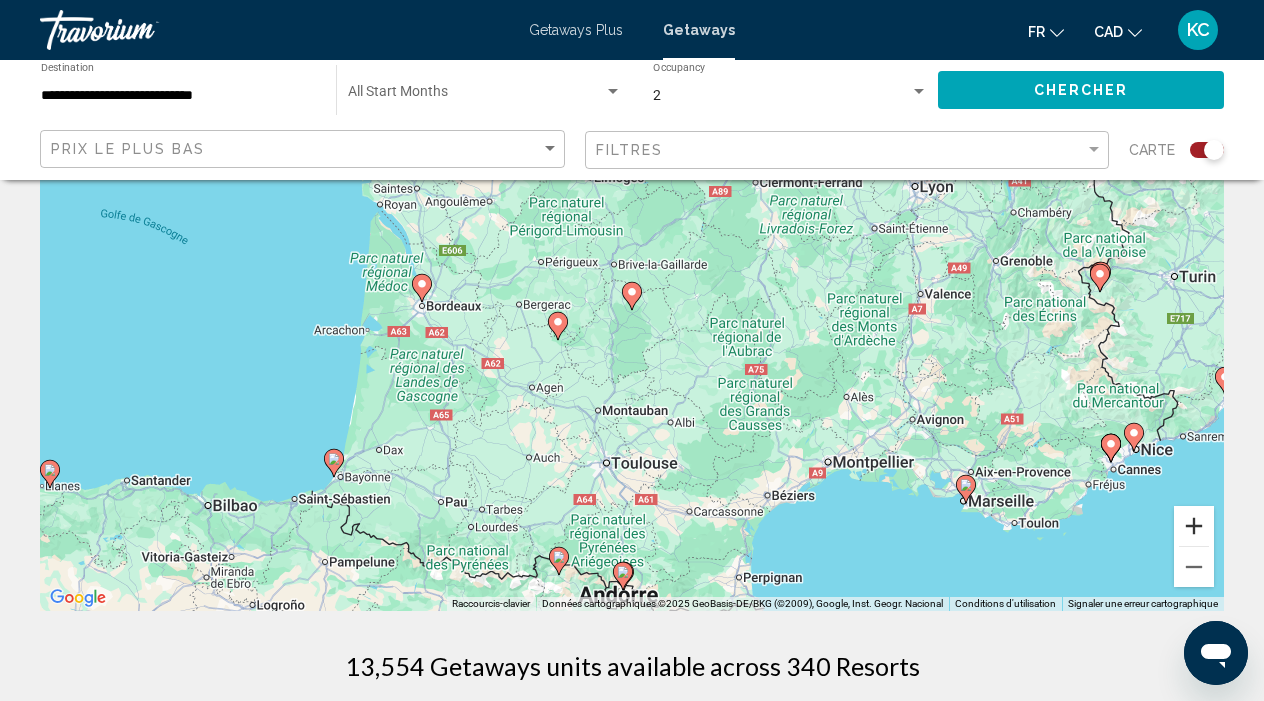 click at bounding box center (1194, 526) 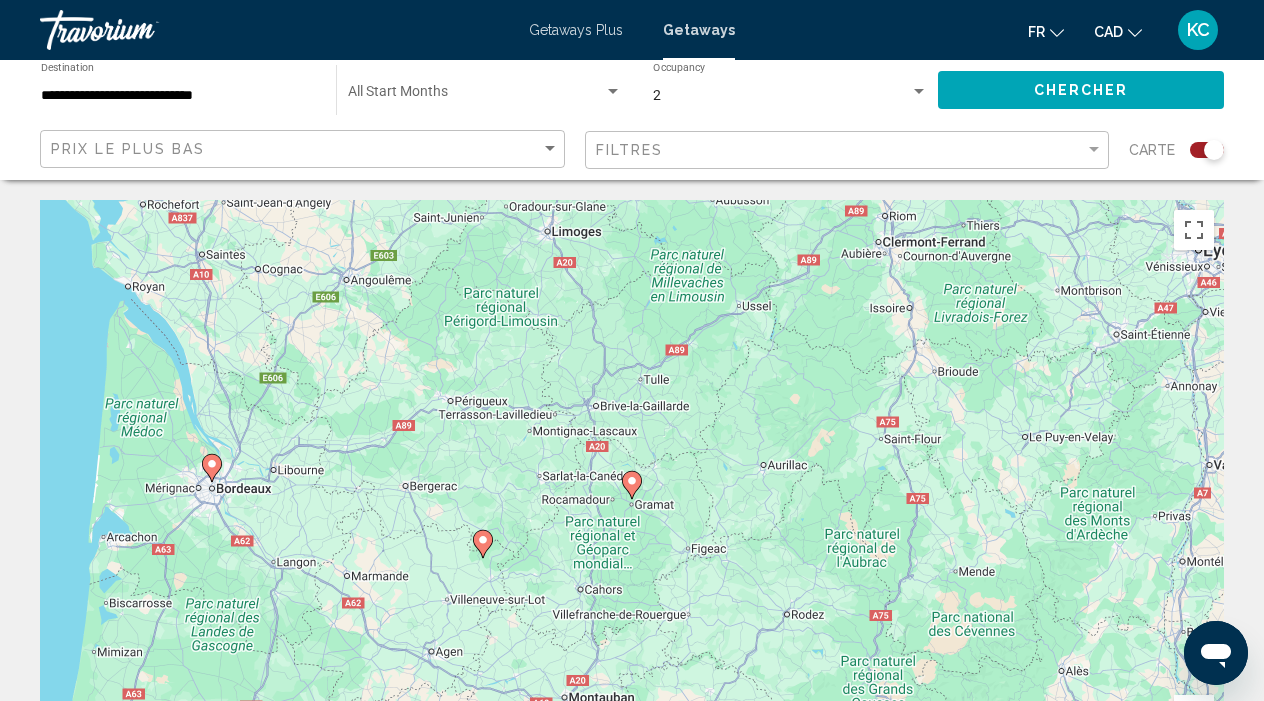 scroll, scrollTop: 0, scrollLeft: 0, axis: both 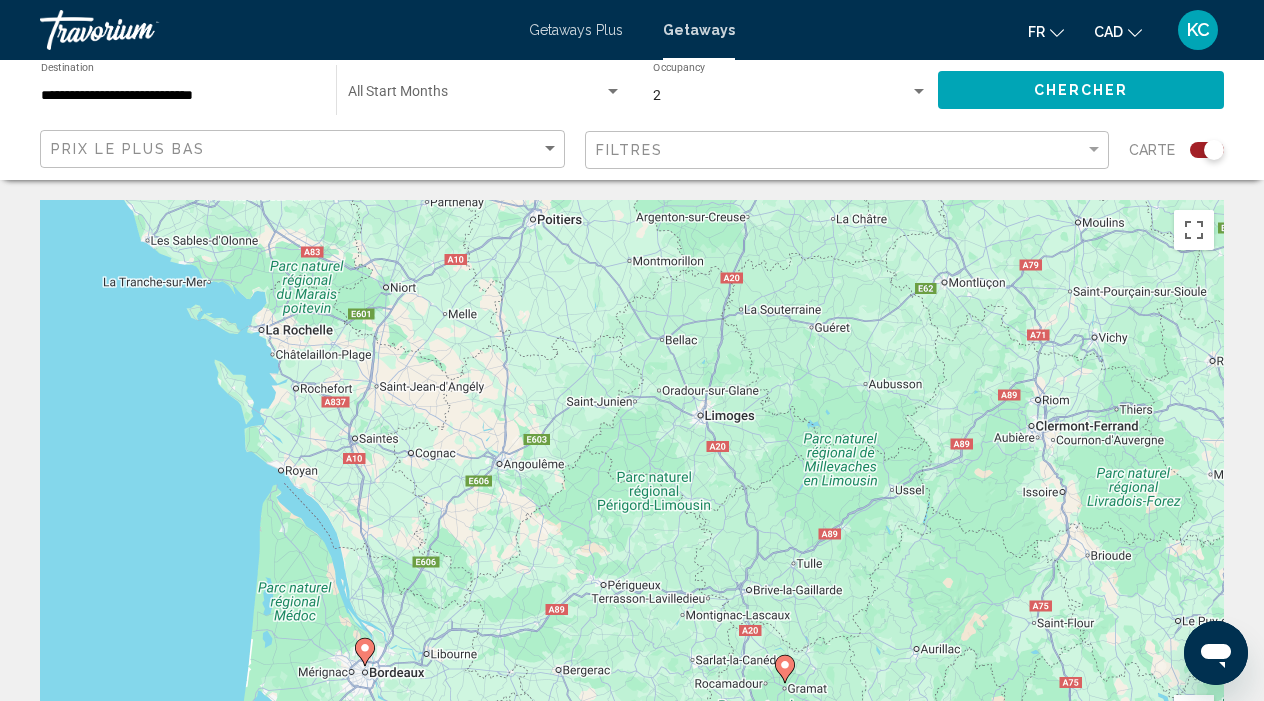 drag, startPoint x: 851, startPoint y: 337, endPoint x: 1004, endPoint y: 521, distance: 239.30107 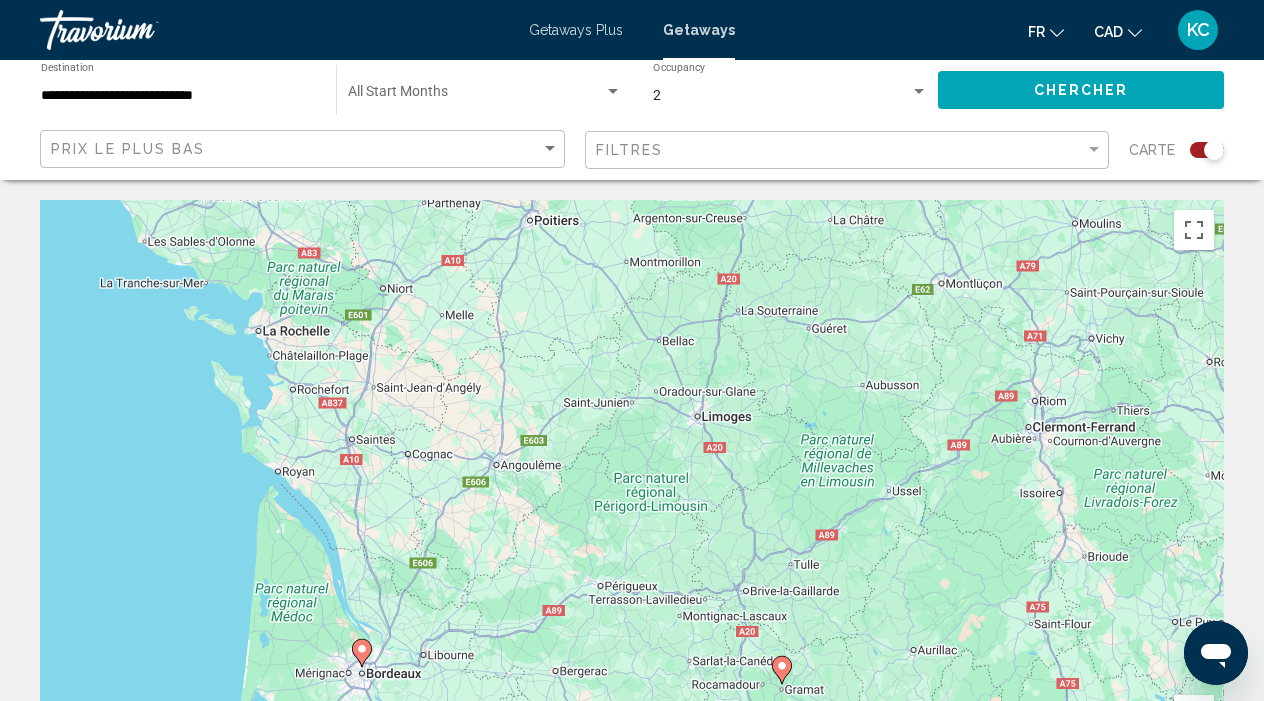 click on "Pour activer le glissement du marqueur avec le clavier, appuyez sur Alt+Entrée. Déplacez ensuite le marqueur à l'aide des touches fléchées. Pour terminer le glissement, appuyez sur la touche Entrée. Pour annuler, appuyez sur Échap." at bounding box center [632, 500] 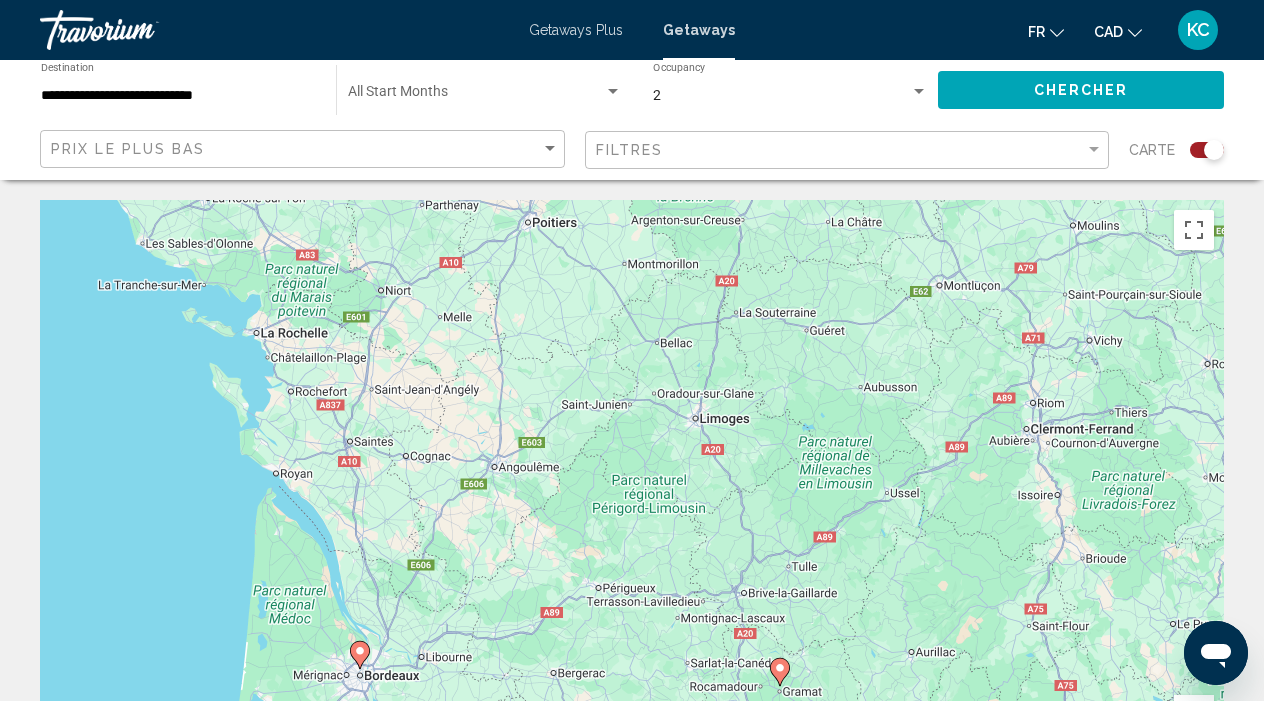 drag, startPoint x: 890, startPoint y: 426, endPoint x: 858, endPoint y: 464, distance: 49.67897 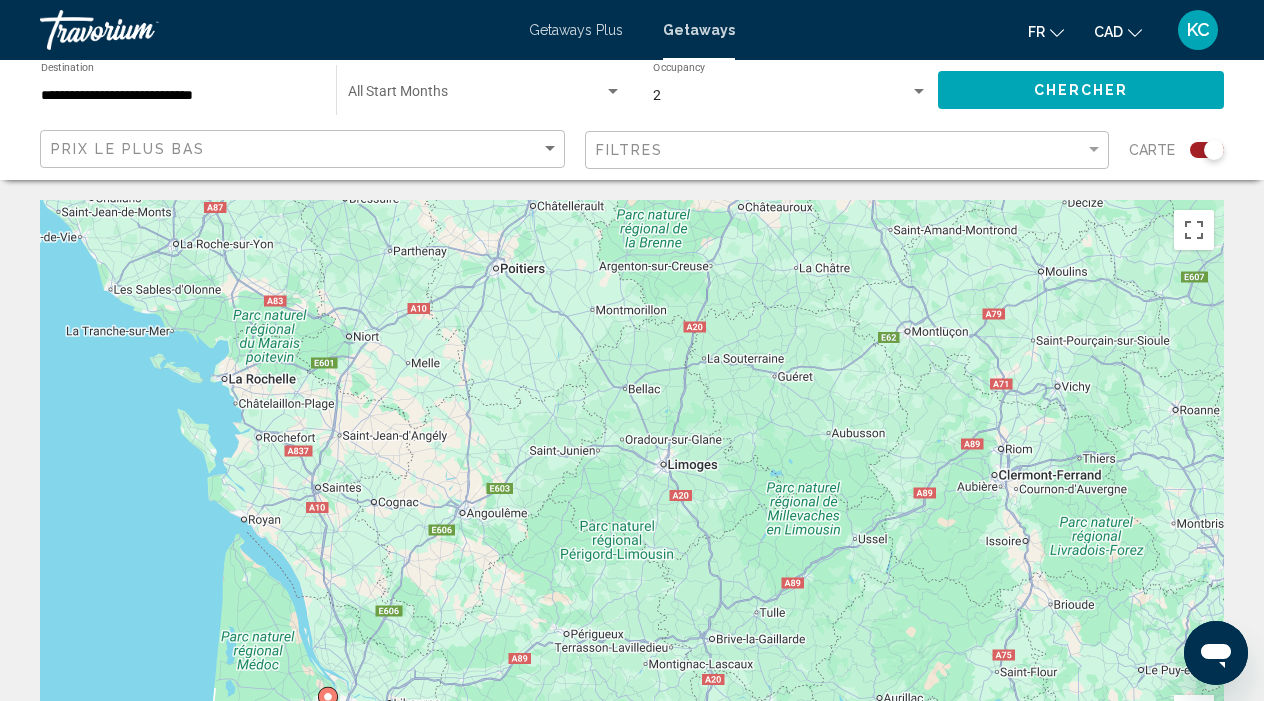 click on "Pour activer le glissement du marqueur avec le clavier, appuyez sur Alt+Entrée. Déplacez ensuite le marqueur à l'aide des touches fléchées. Pour terminer le glissement, appuyez sur la touche Entrée. Pour annuler, appuyez sur Échap." at bounding box center (632, 500) 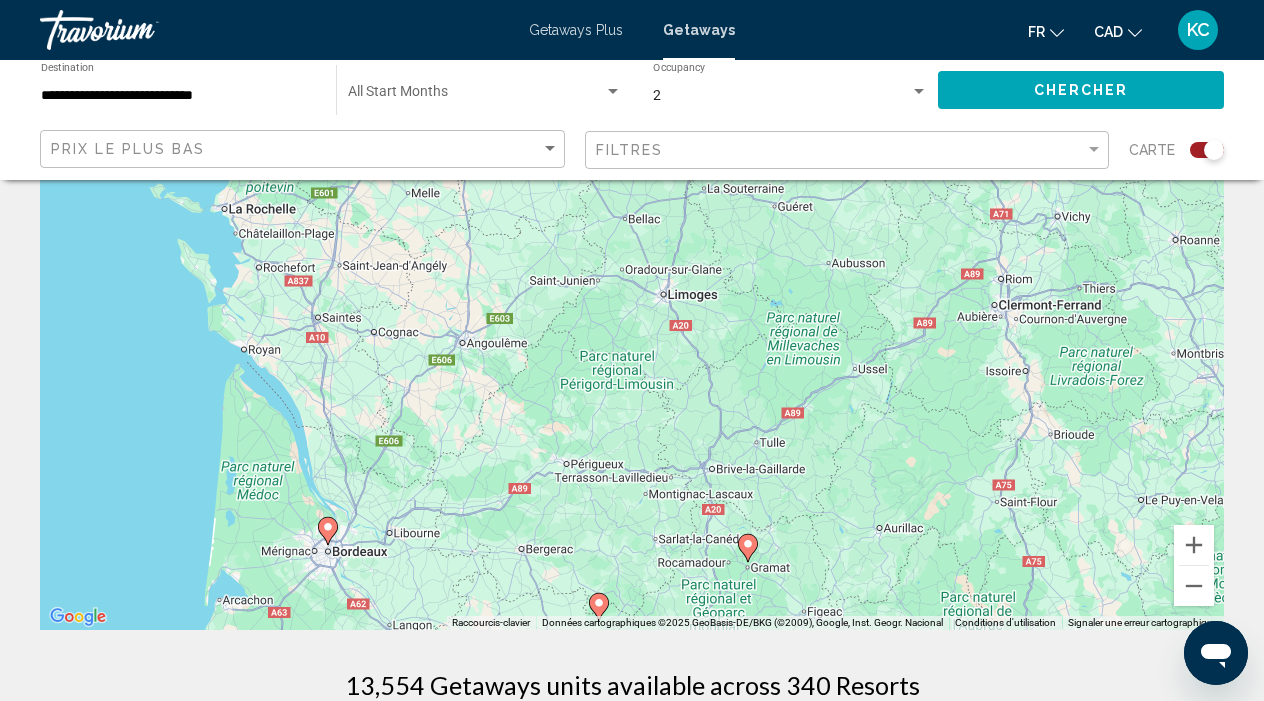 scroll, scrollTop: 172, scrollLeft: 0, axis: vertical 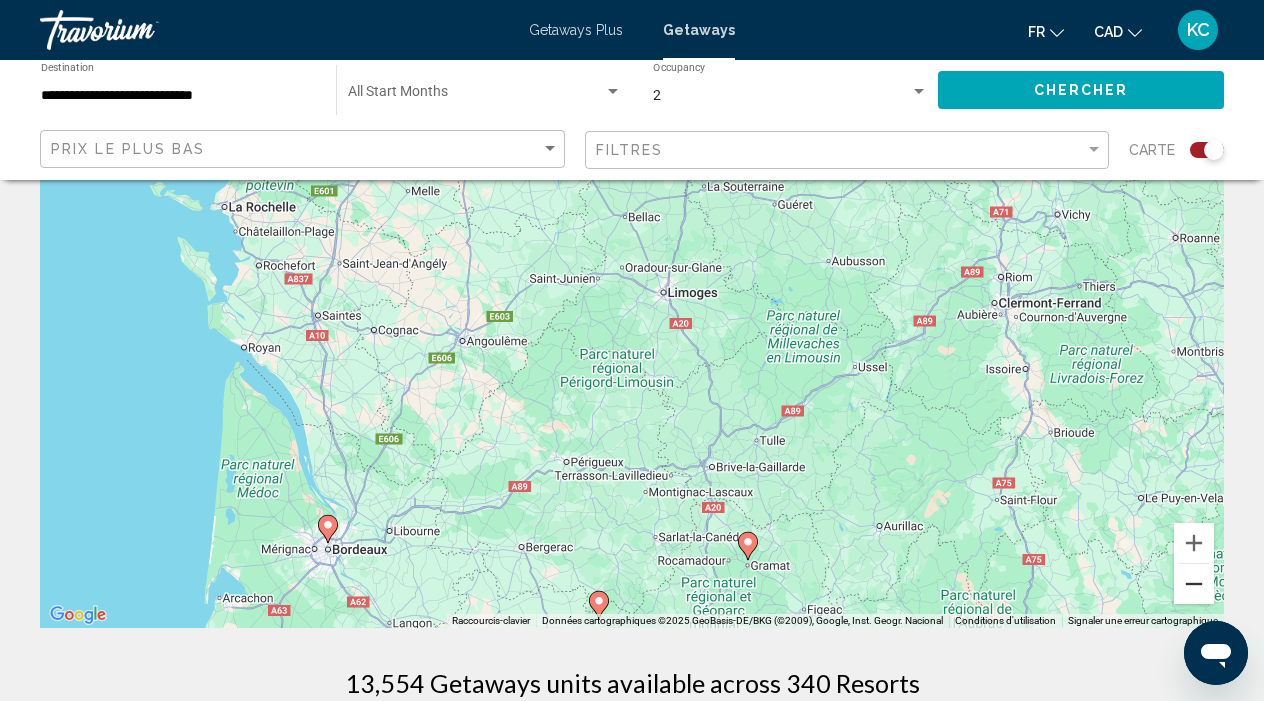 click at bounding box center (1194, 584) 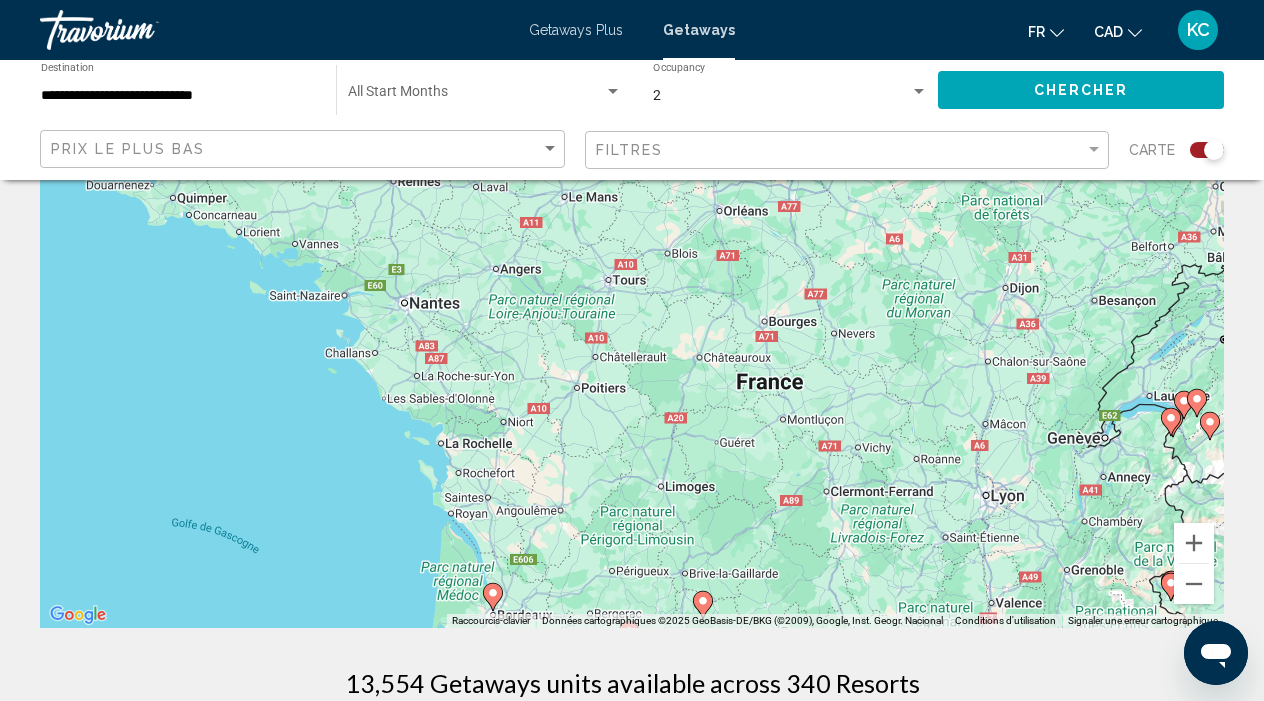 drag, startPoint x: 792, startPoint y: 325, endPoint x: 805, endPoint y: 503, distance: 178.47409 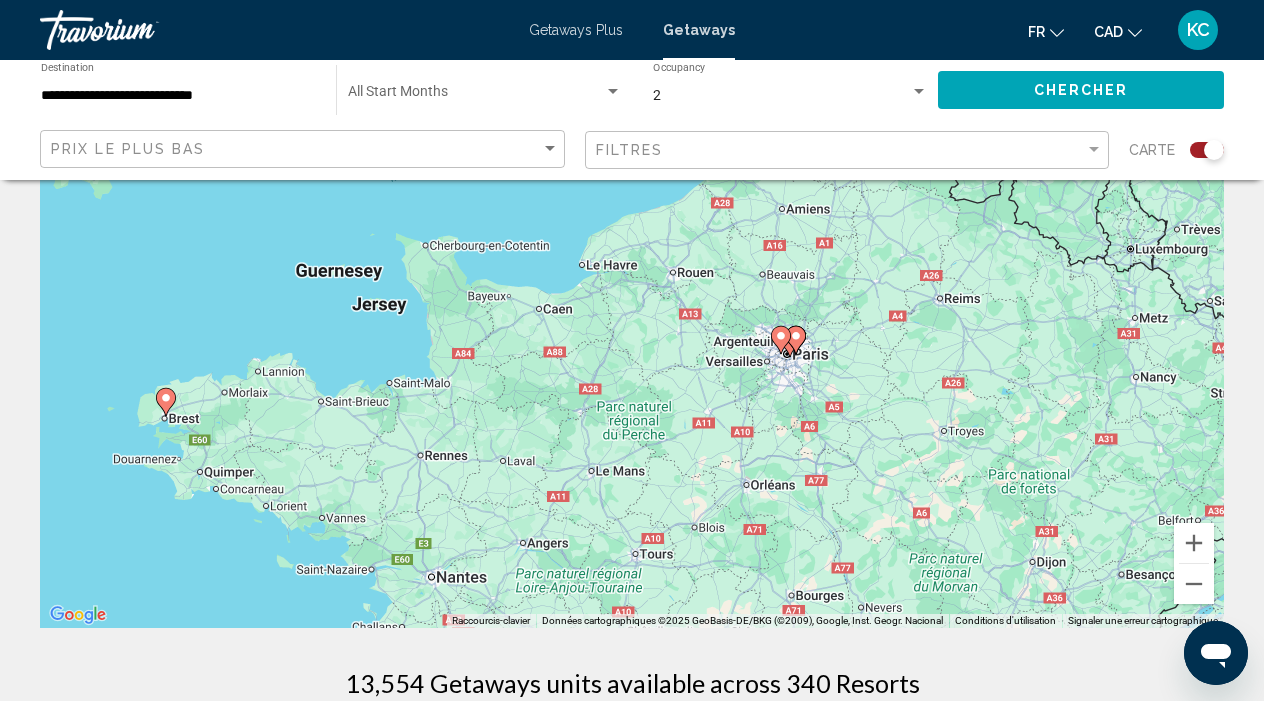 drag, startPoint x: 761, startPoint y: 209, endPoint x: 793, endPoint y: 512, distance: 304.6851 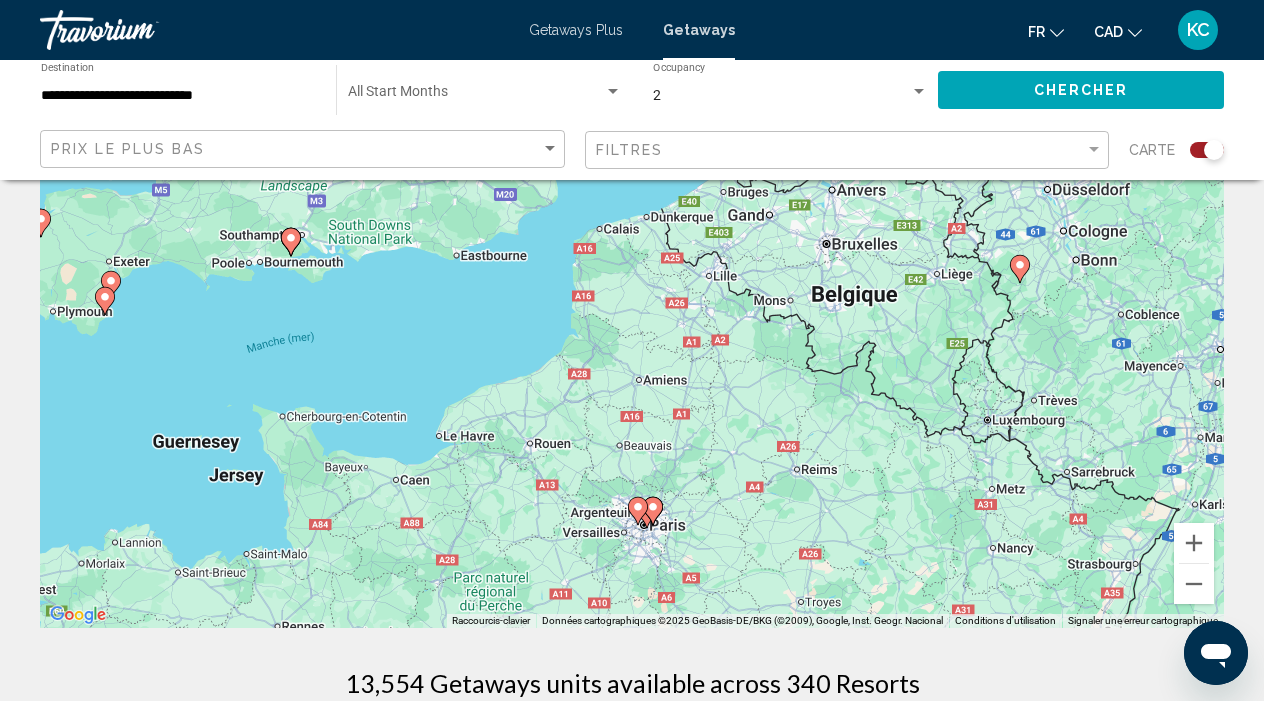 drag, startPoint x: 803, startPoint y: 452, endPoint x: 651, endPoint y: 588, distance: 203.96078 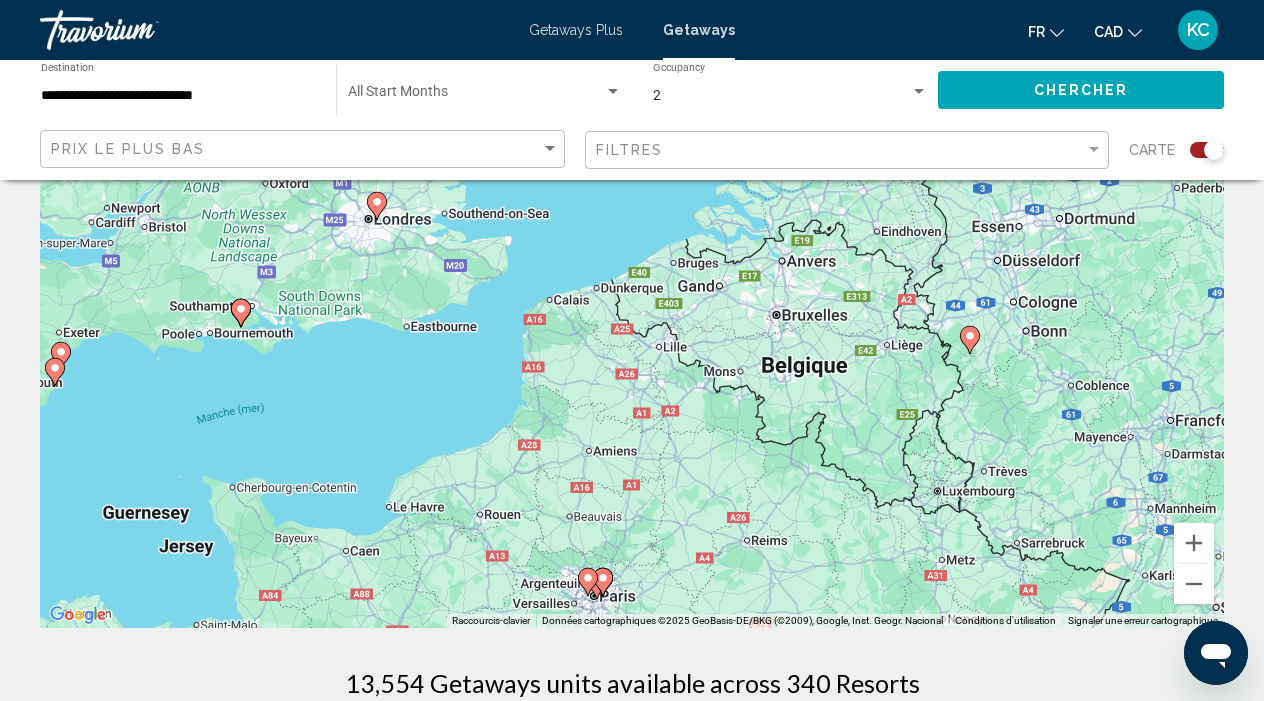 drag, startPoint x: 732, startPoint y: 440, endPoint x: 681, endPoint y: 513, distance: 89.050545 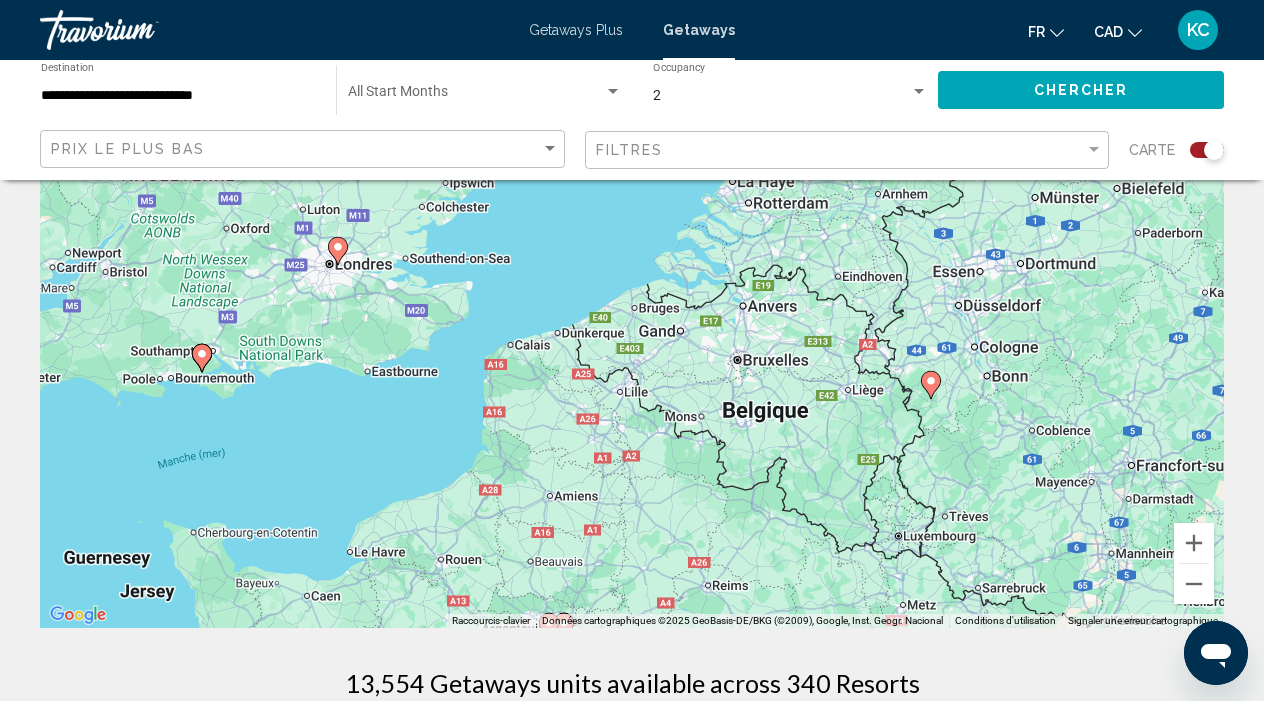 drag, startPoint x: 681, startPoint y: 513, endPoint x: 640, endPoint y: 559, distance: 61.6198 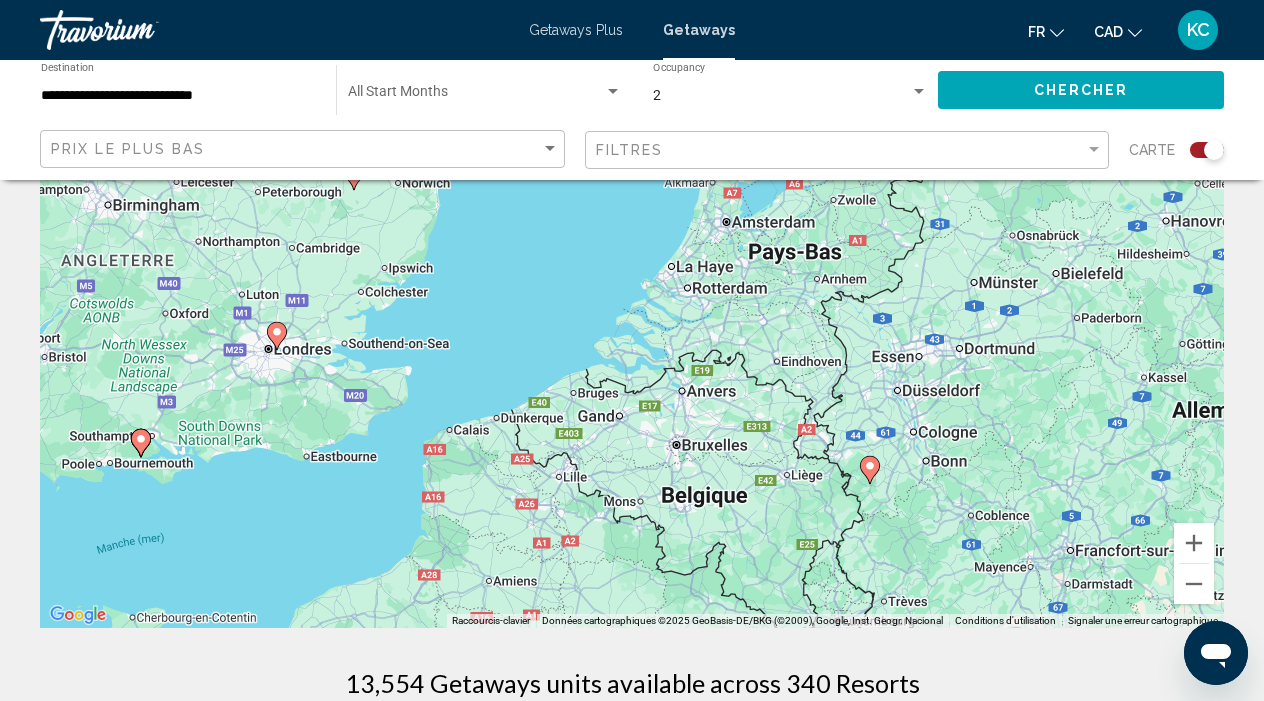 drag, startPoint x: 762, startPoint y: 389, endPoint x: 696, endPoint y: 481, distance: 113.22544 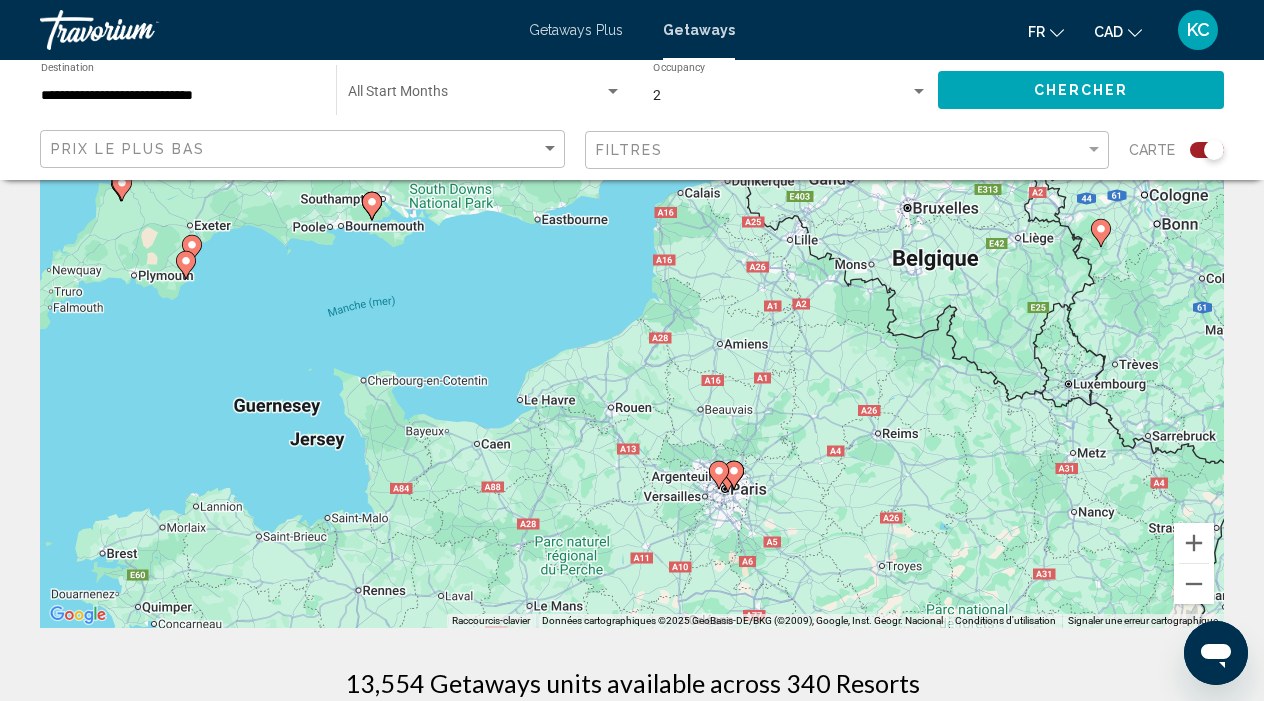 drag, startPoint x: 793, startPoint y: 377, endPoint x: 1021, endPoint y: 145, distance: 325.2814 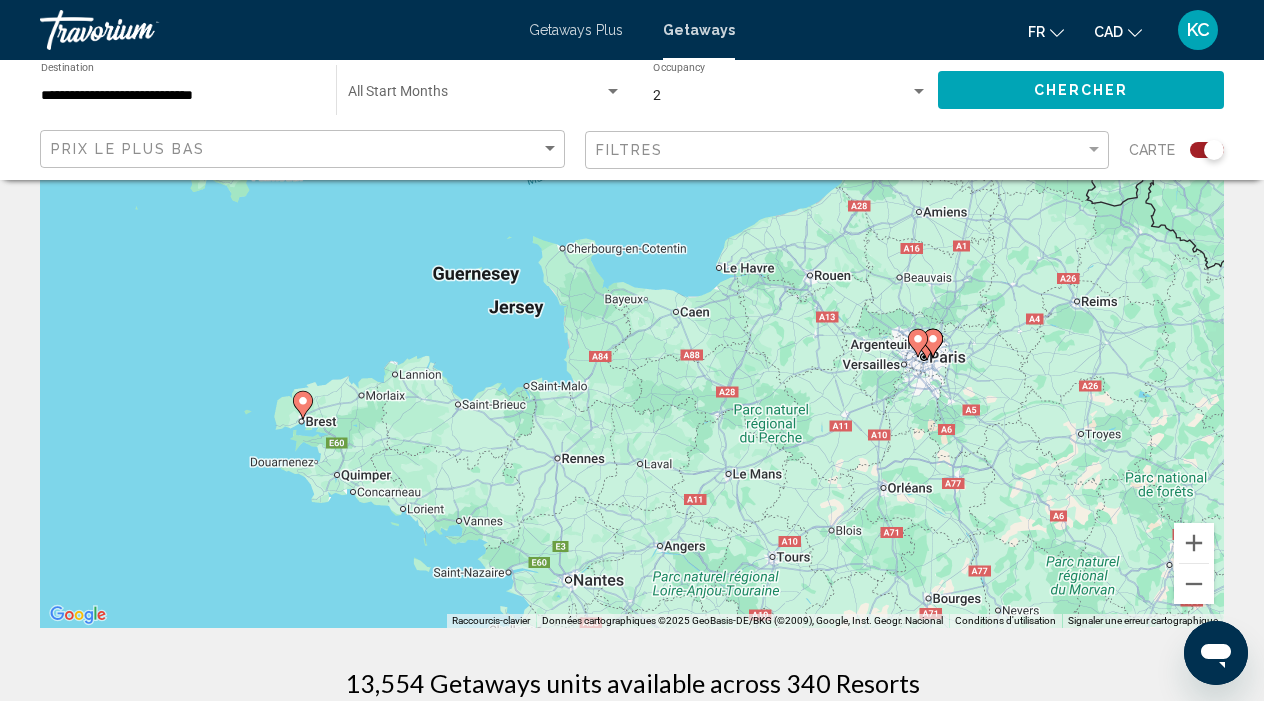 drag, startPoint x: 626, startPoint y: 431, endPoint x: 828, endPoint y: 297, distance: 242.40462 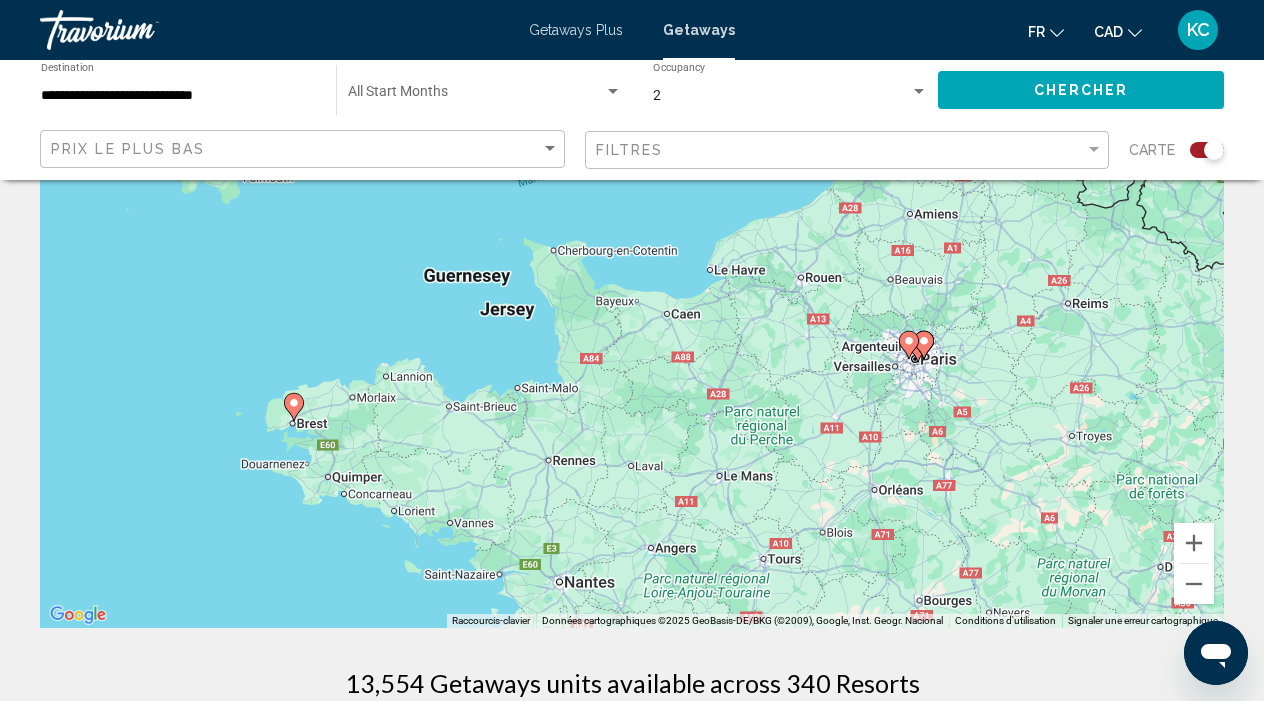 click on "Pour activer le glissement du marqueur avec le clavier, appuyez sur Alt+Entrée. Déplacez ensuite le marqueur à l'aide des touches fléchées. Pour terminer le glissement, appuyez sur la touche Entrée. Pour annuler, appuyez sur Échap." at bounding box center [632, 328] 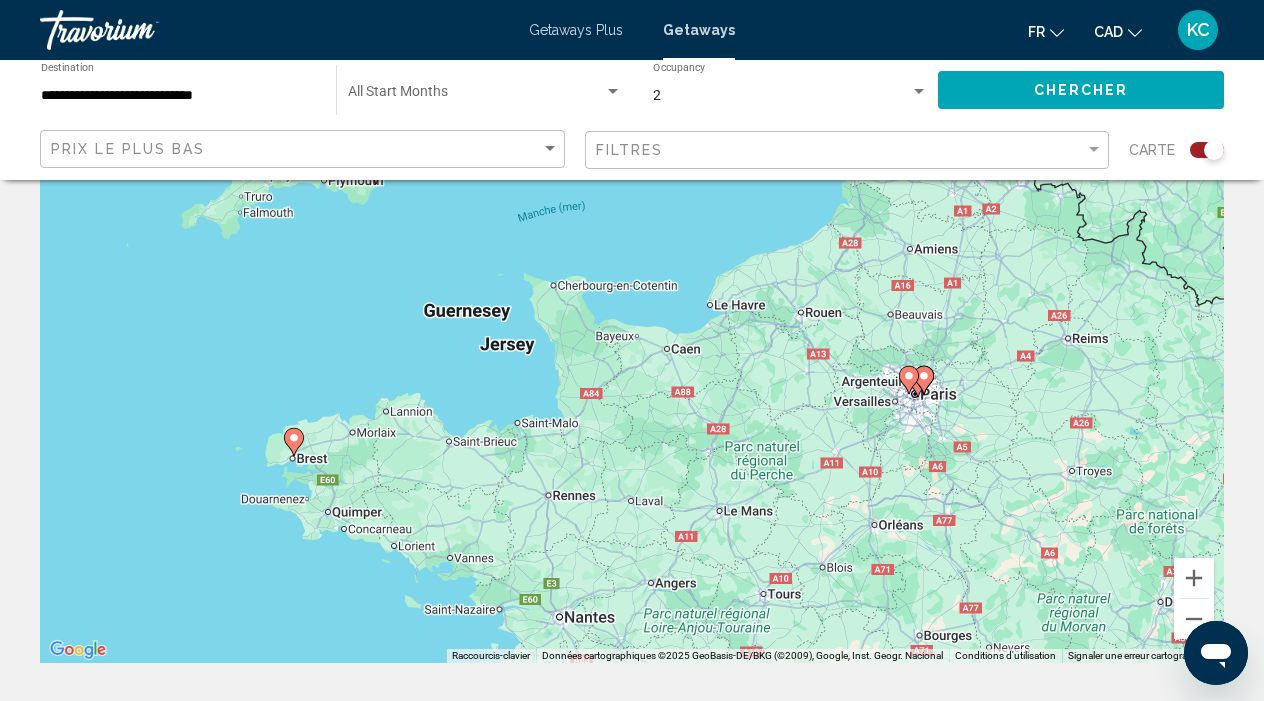 scroll, scrollTop: 143, scrollLeft: 0, axis: vertical 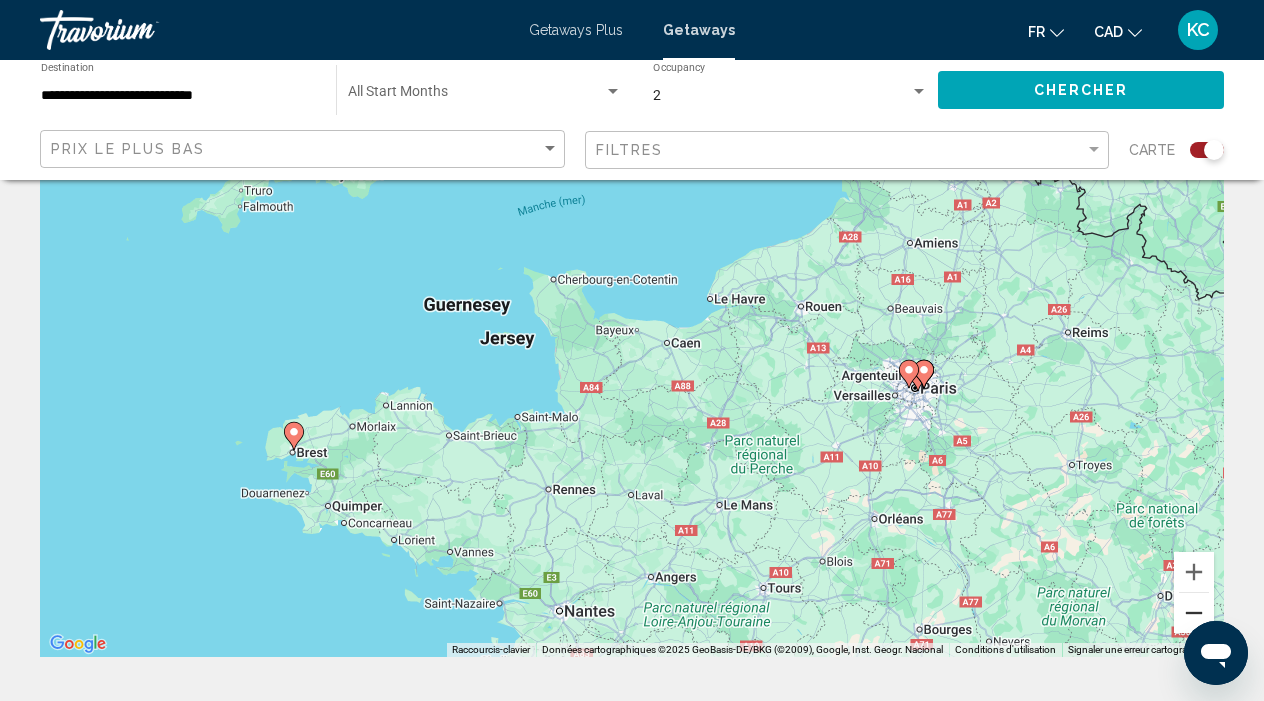 click at bounding box center [1194, 613] 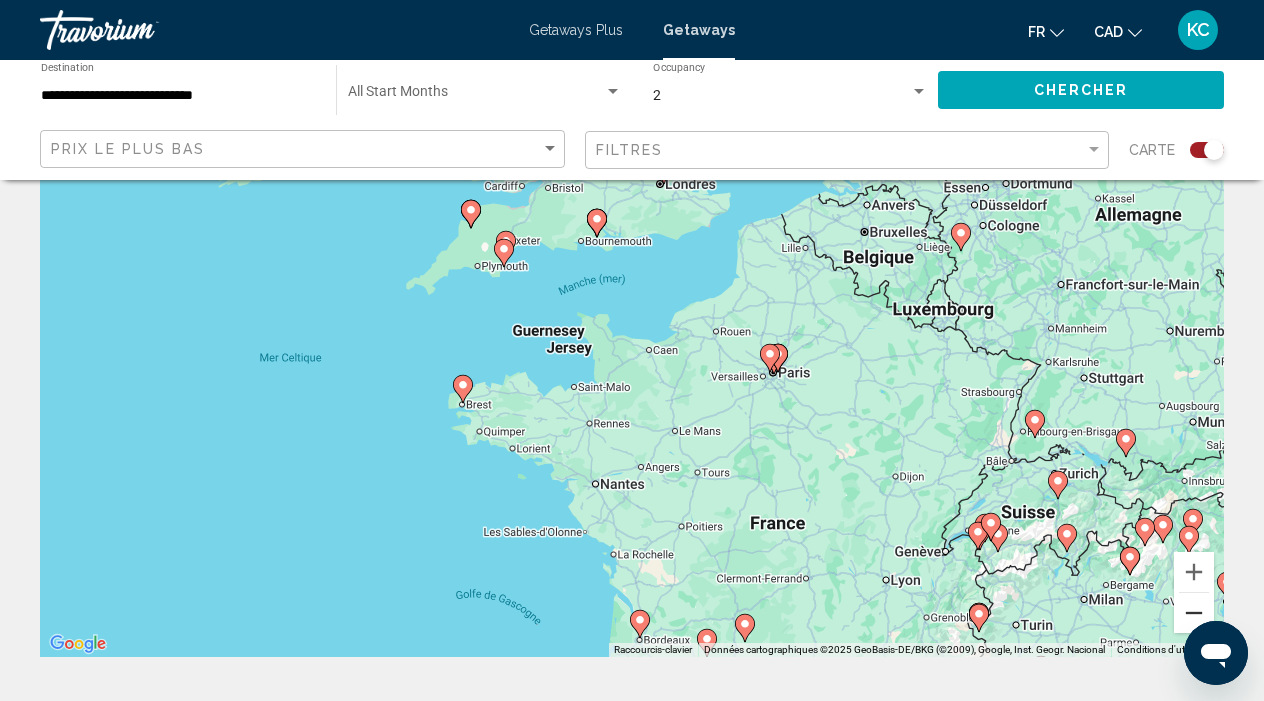 click at bounding box center (1194, 613) 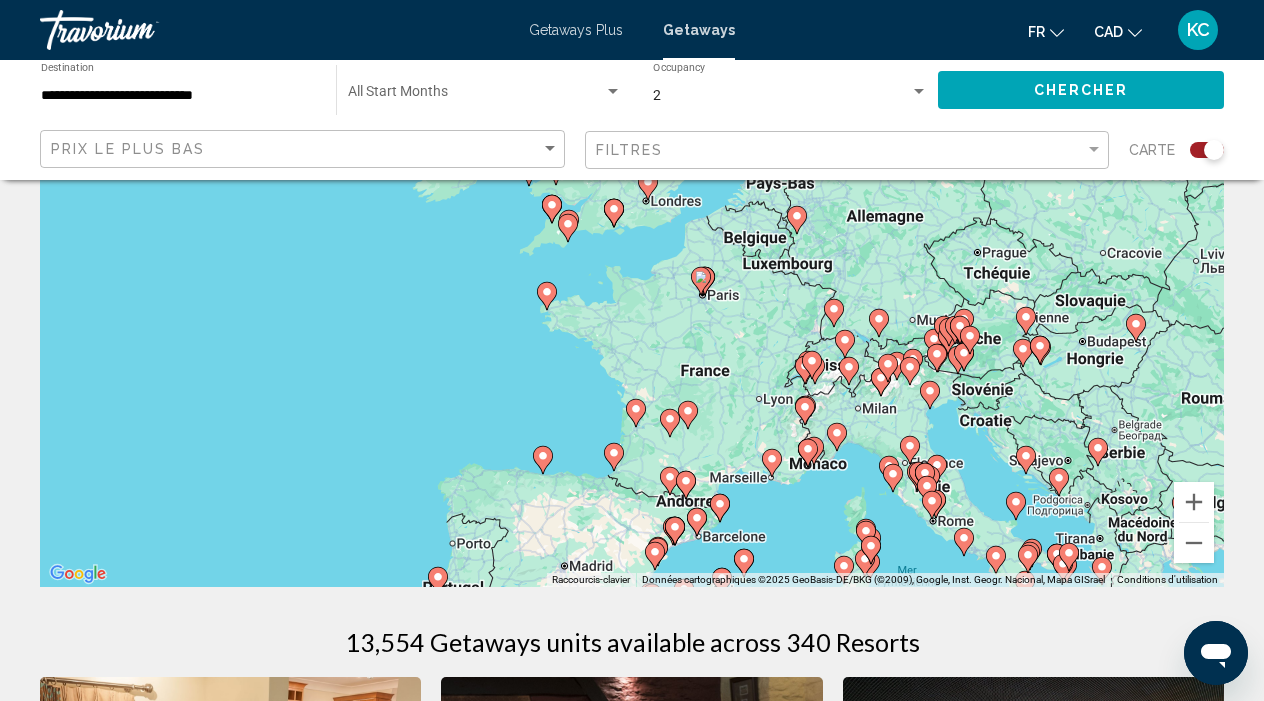 scroll, scrollTop: 215, scrollLeft: 0, axis: vertical 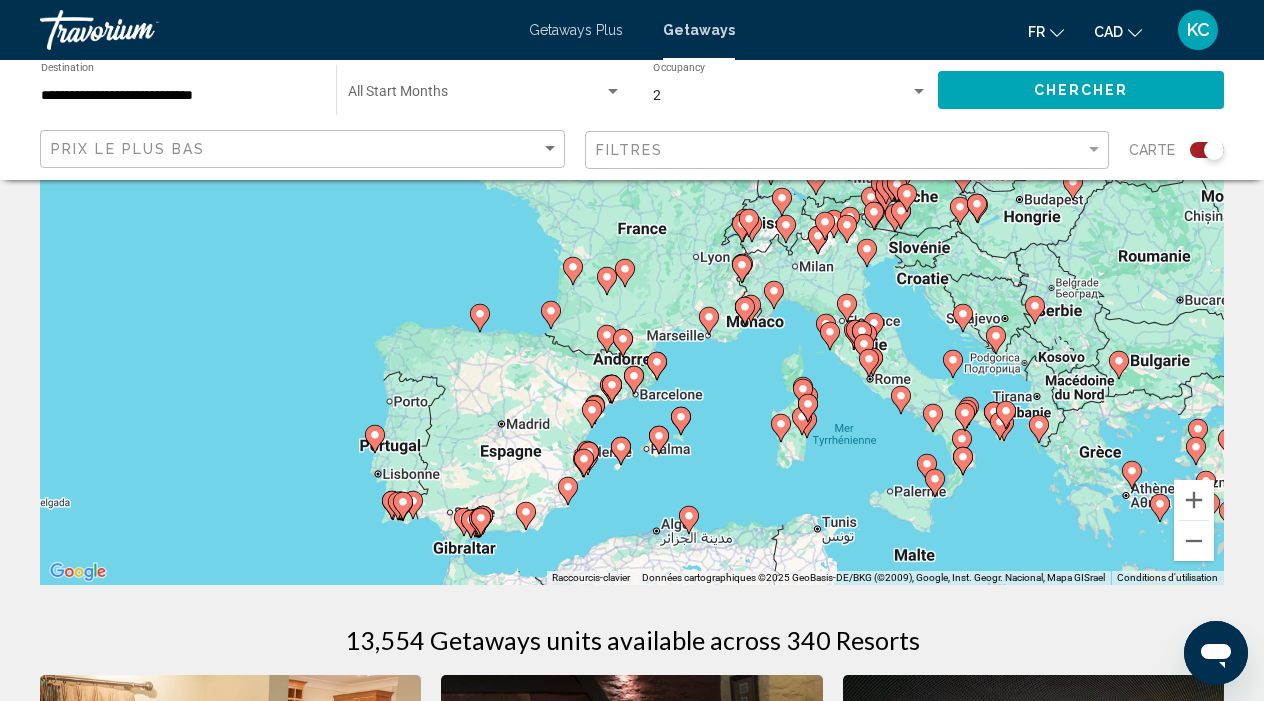 drag, startPoint x: 1023, startPoint y: 468, endPoint x: 960, endPoint y: 281, distance: 197.32713 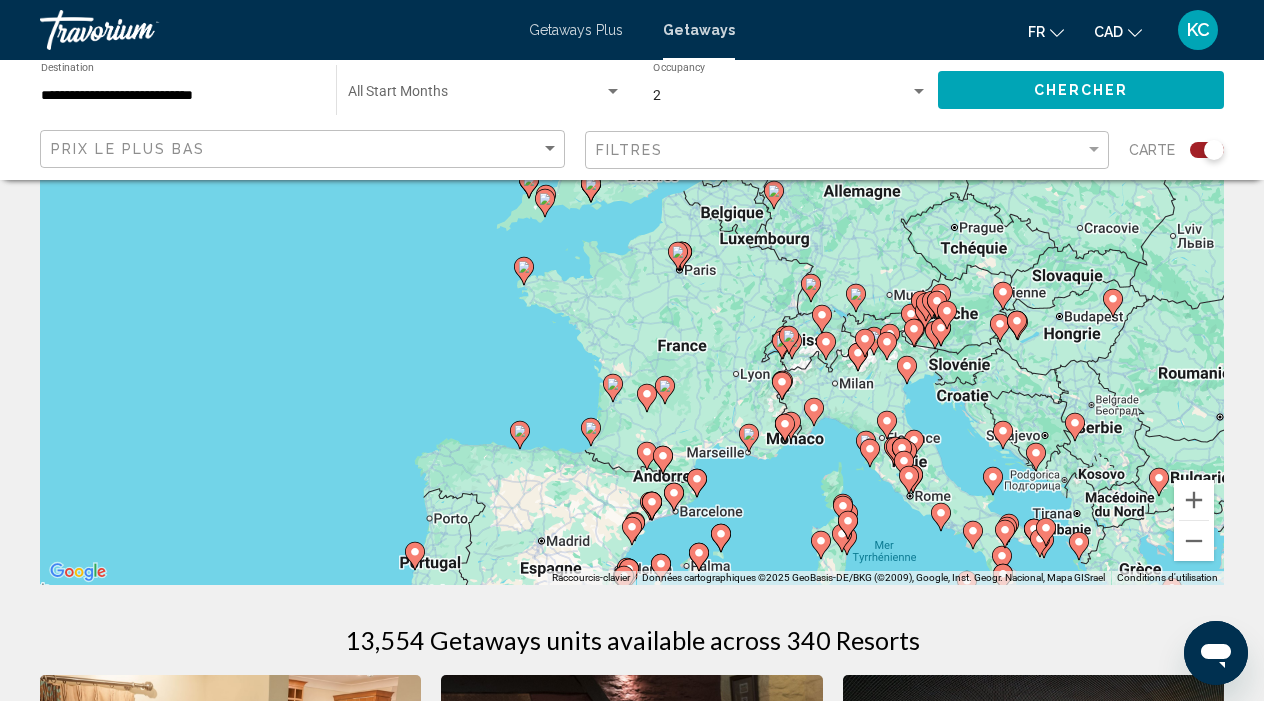 drag, startPoint x: 678, startPoint y: 378, endPoint x: 720, endPoint y: 547, distance: 174.14075 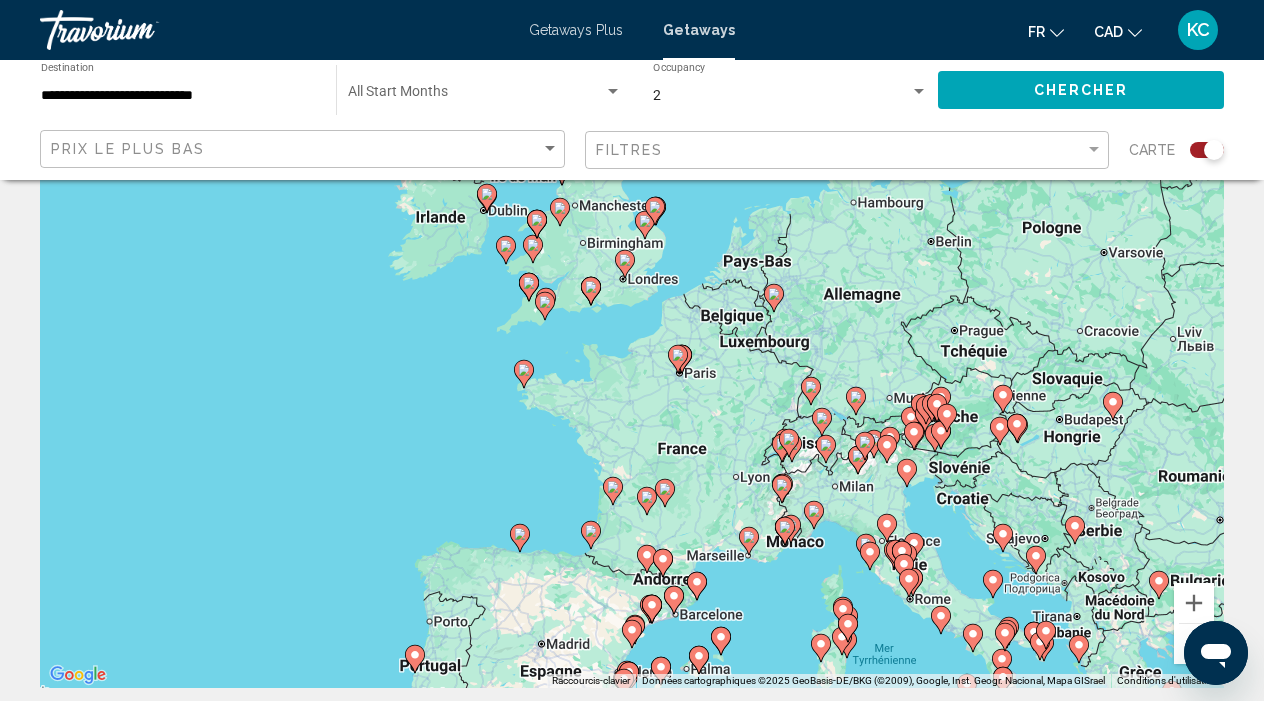 scroll, scrollTop: 110, scrollLeft: 0, axis: vertical 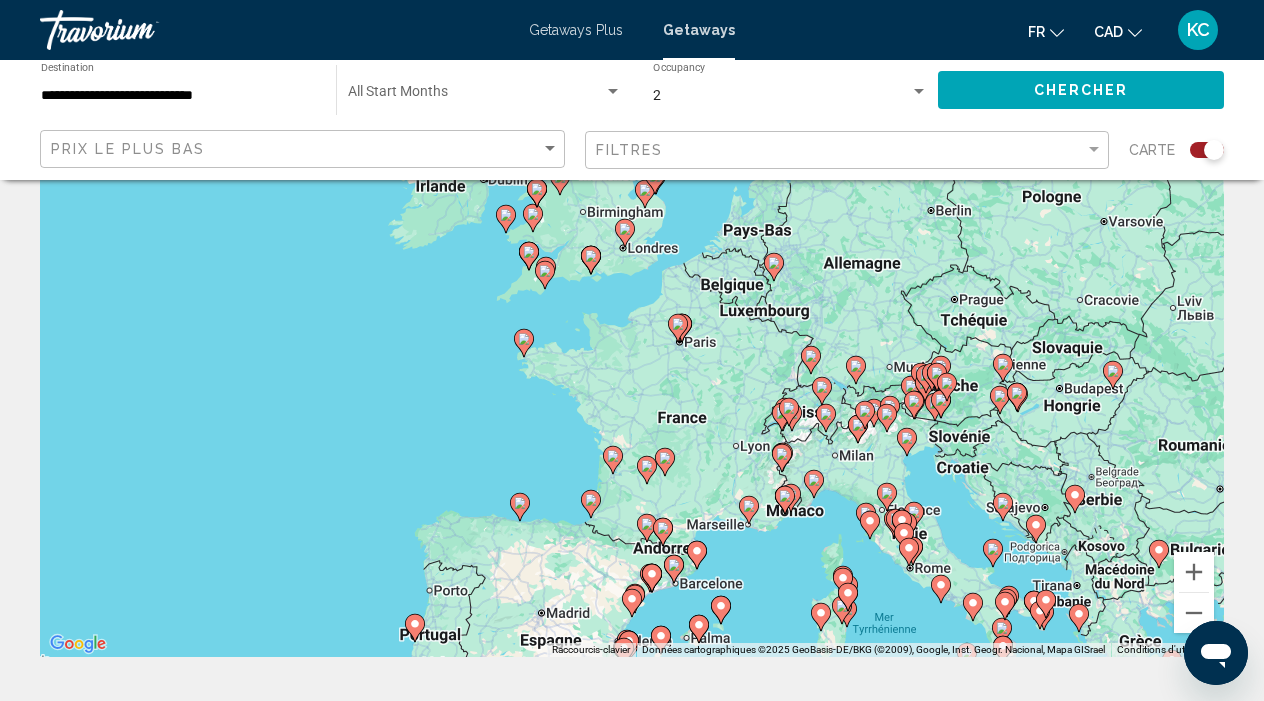 click on "Pour activer le glissement du marqueur avec le clavier, appuyez sur Alt+Entrée. Déplacez ensuite le marqueur à l'aide des touches fléchées. Pour terminer le glissement, appuyez sur la touche Entrée. Pour annuler, appuyez sur Échap." at bounding box center [632, 357] 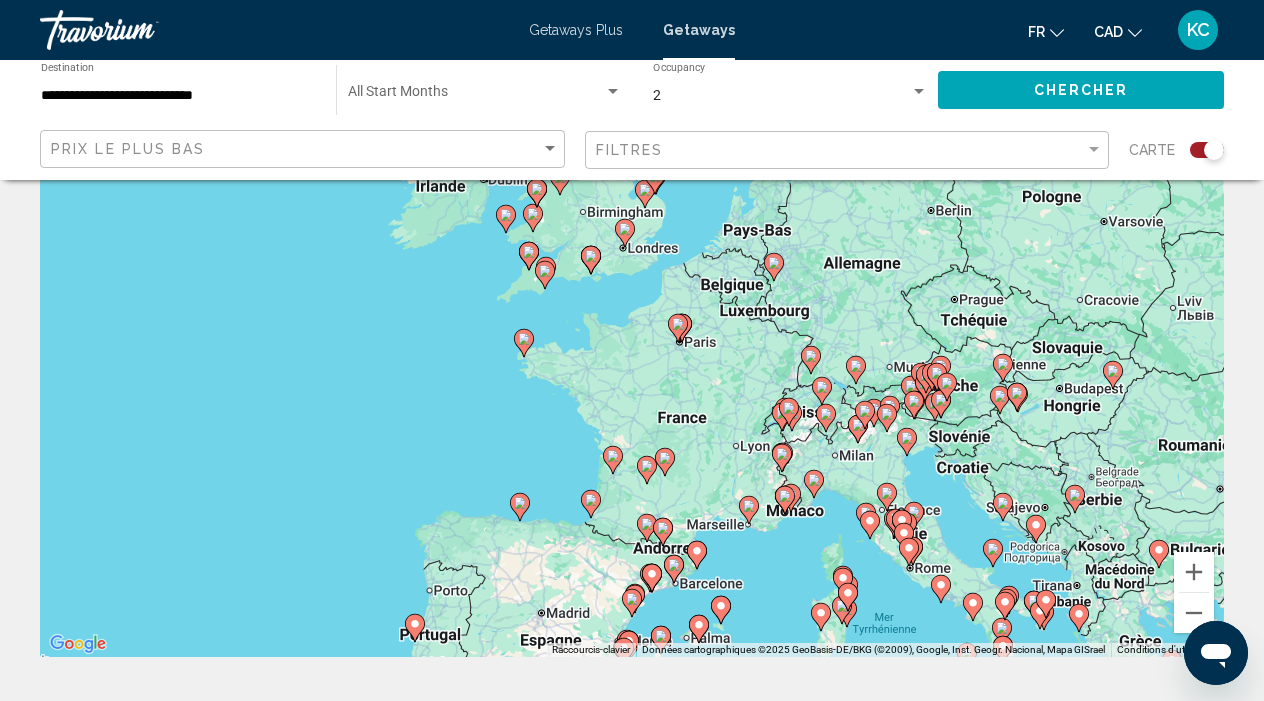 click on "Pour activer le glissement du marqueur avec le clavier, appuyez sur Alt+Entrée. Déplacez ensuite le marqueur à l'aide des touches fléchées. Pour terminer le glissement, appuyez sur la touche Entrée. Pour annuler, appuyez sur Échap." at bounding box center (632, 357) 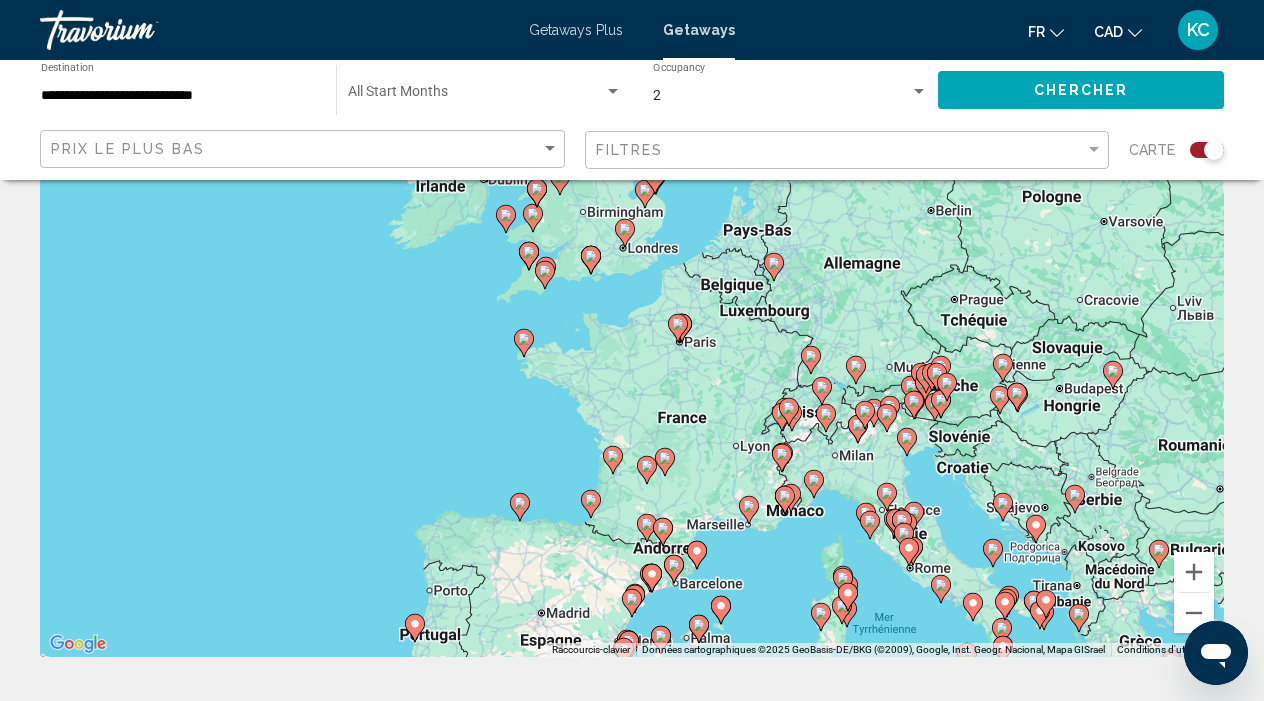 click 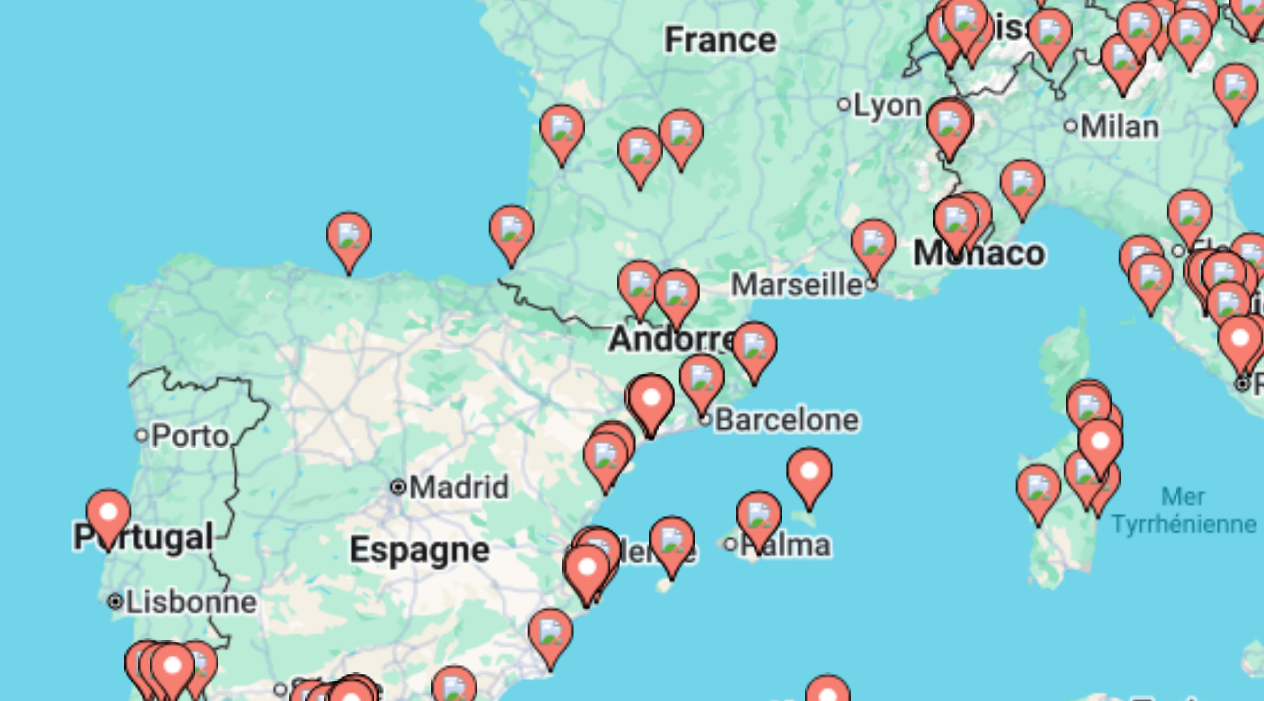scroll, scrollTop: 118, scrollLeft: 0, axis: vertical 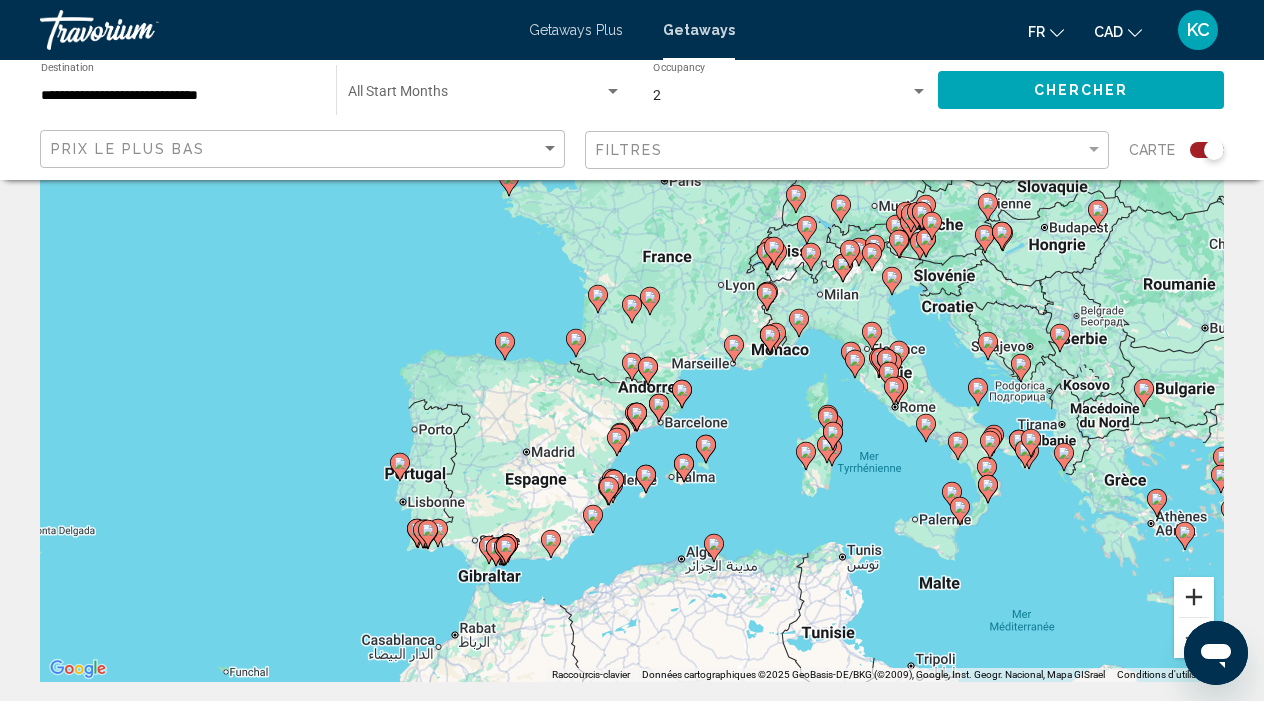 click at bounding box center [1194, 597] 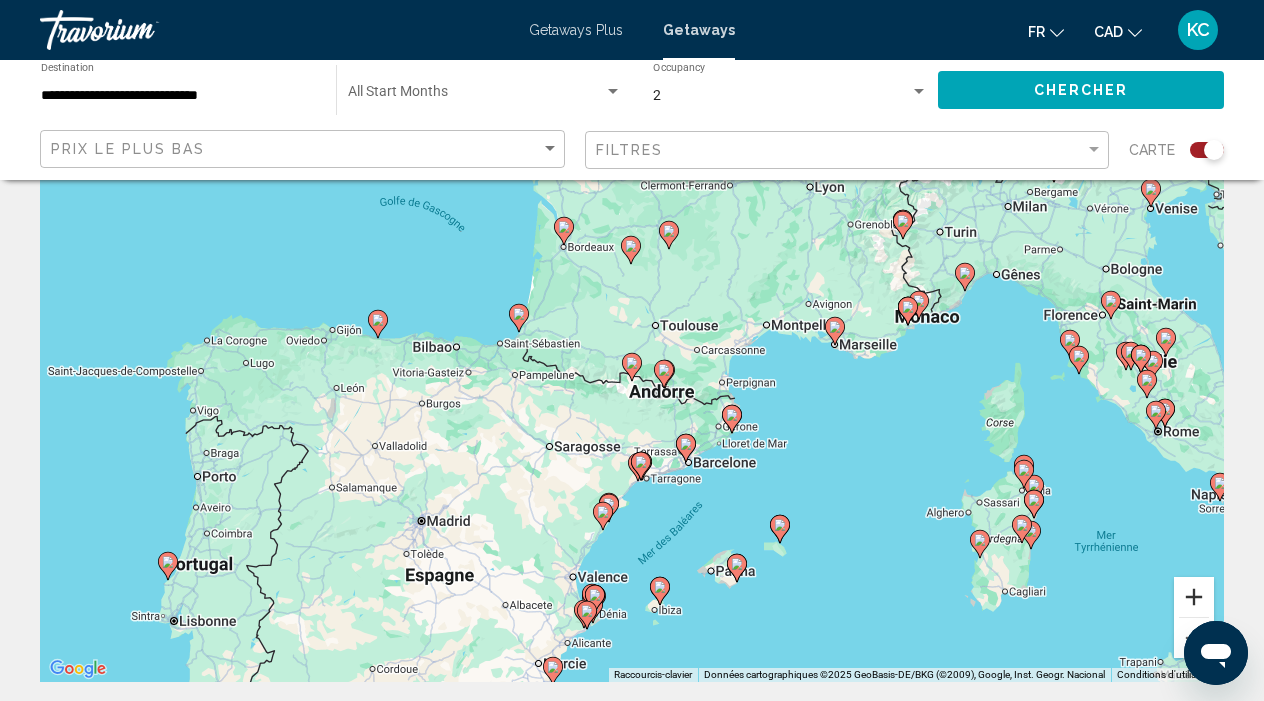 click at bounding box center [1194, 597] 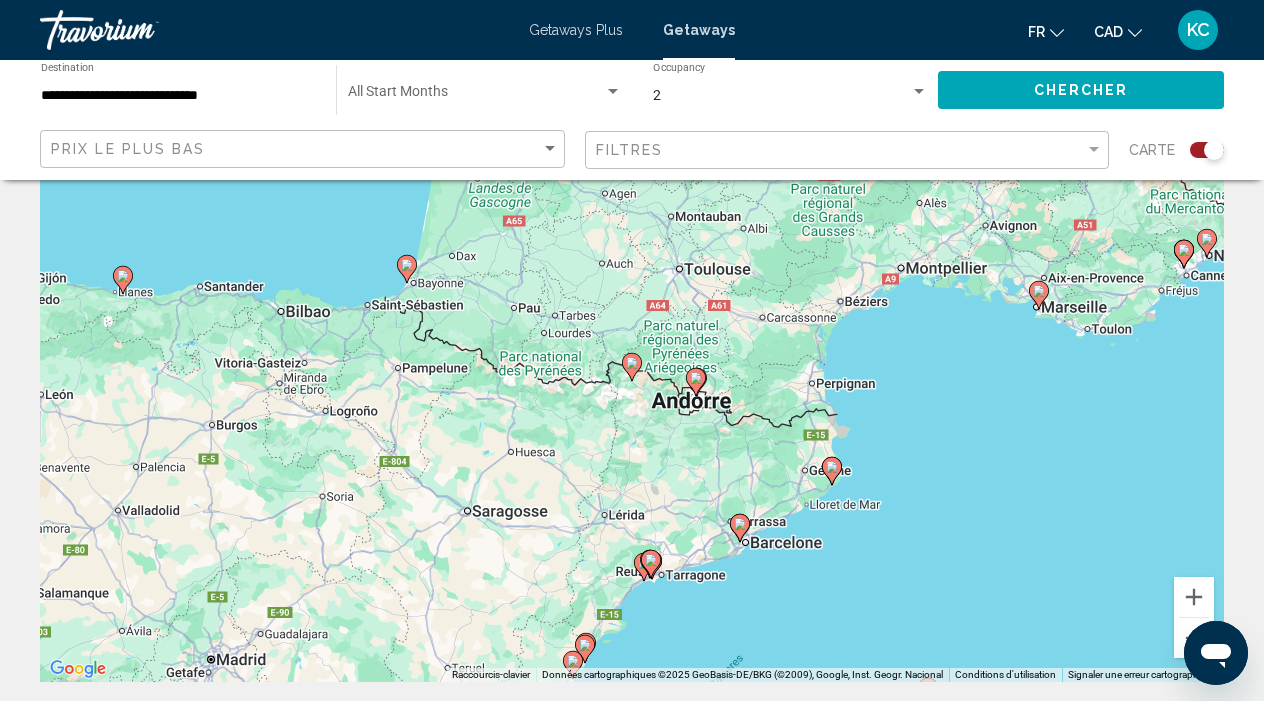 click 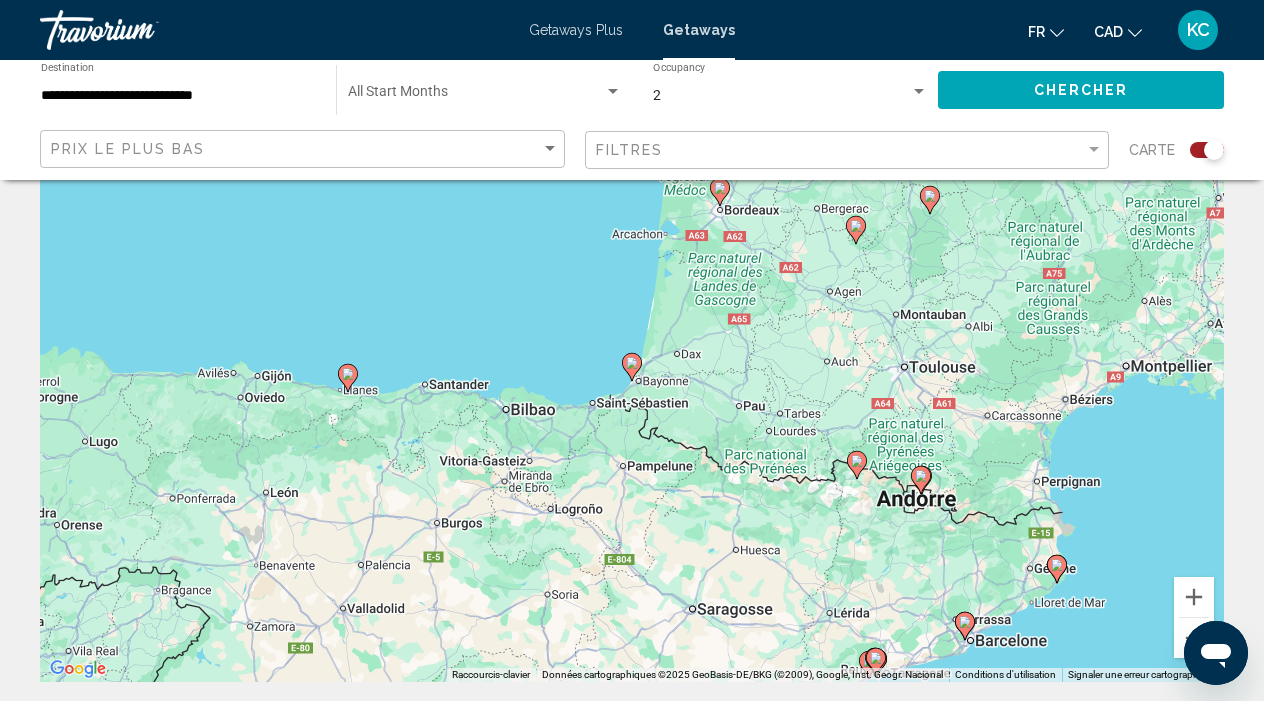 click 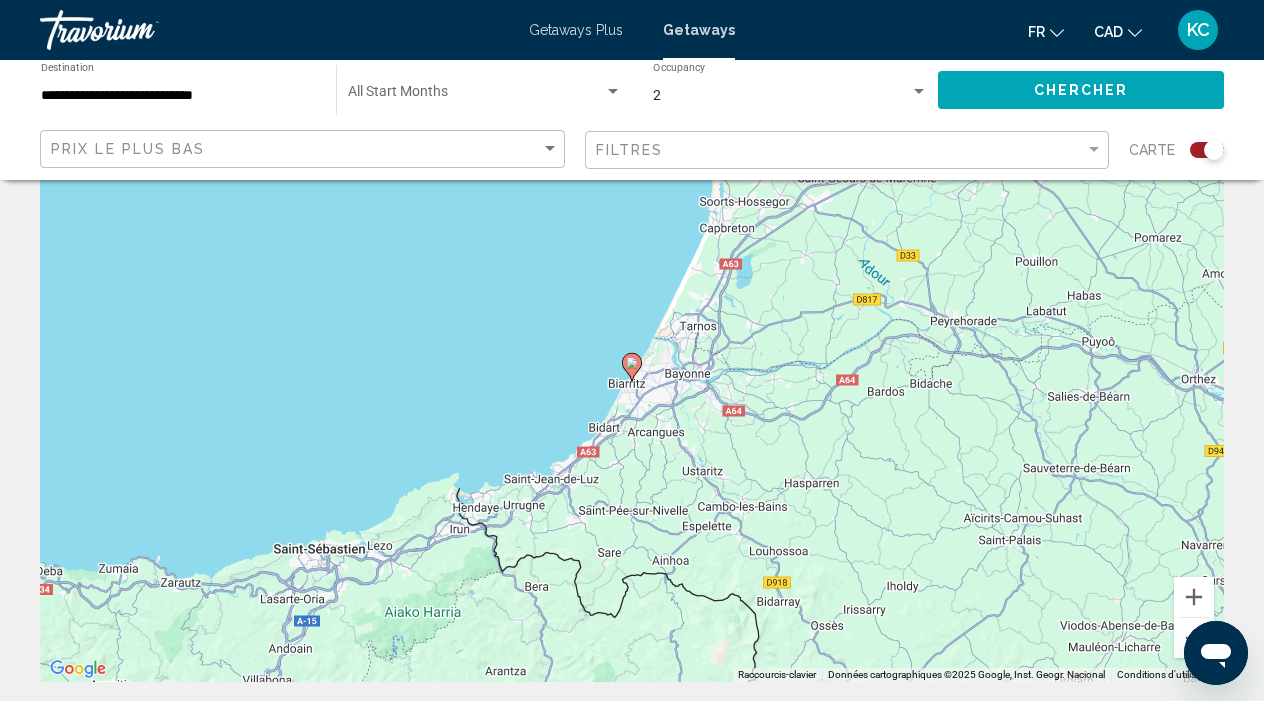 click 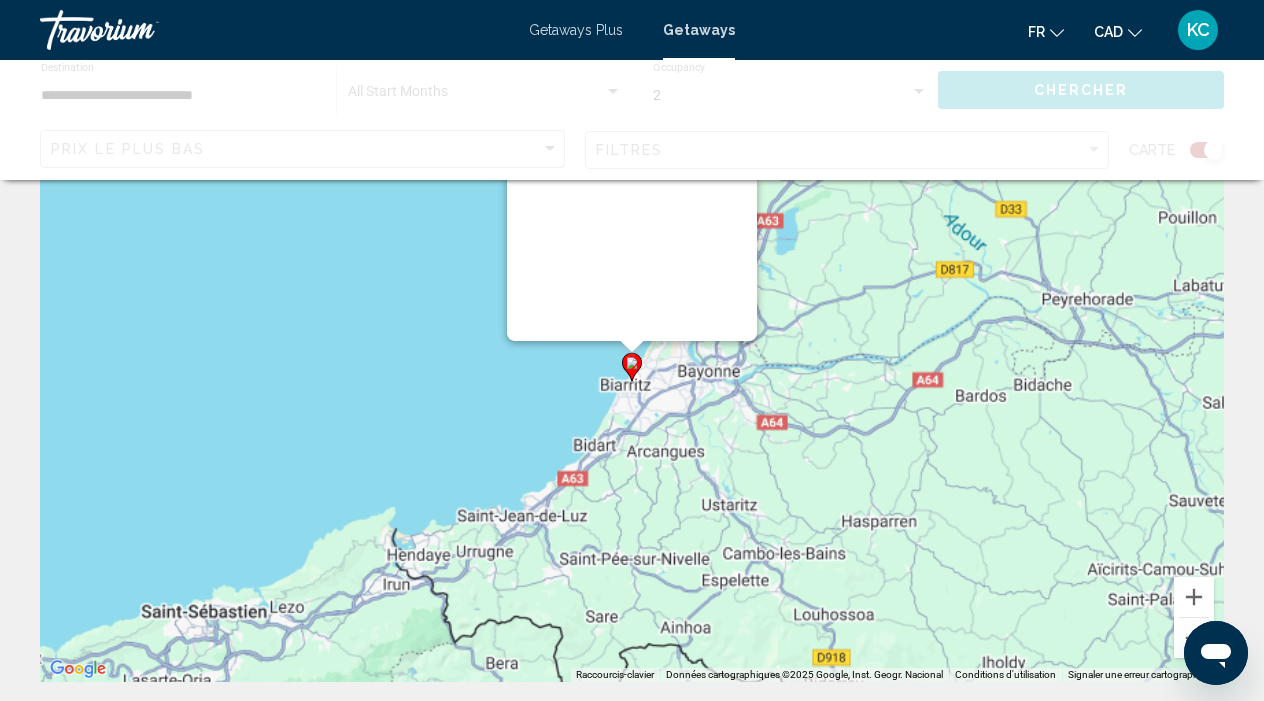 scroll, scrollTop: 0, scrollLeft: 0, axis: both 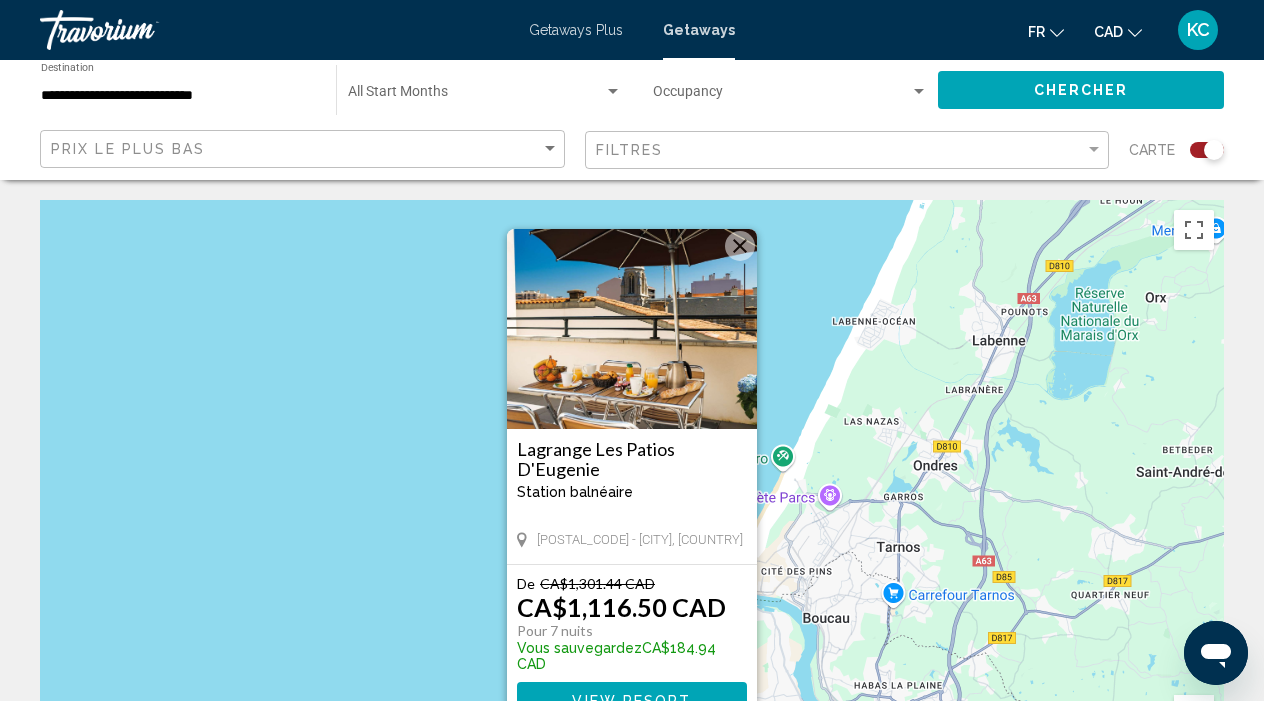 click at bounding box center (632, 329) 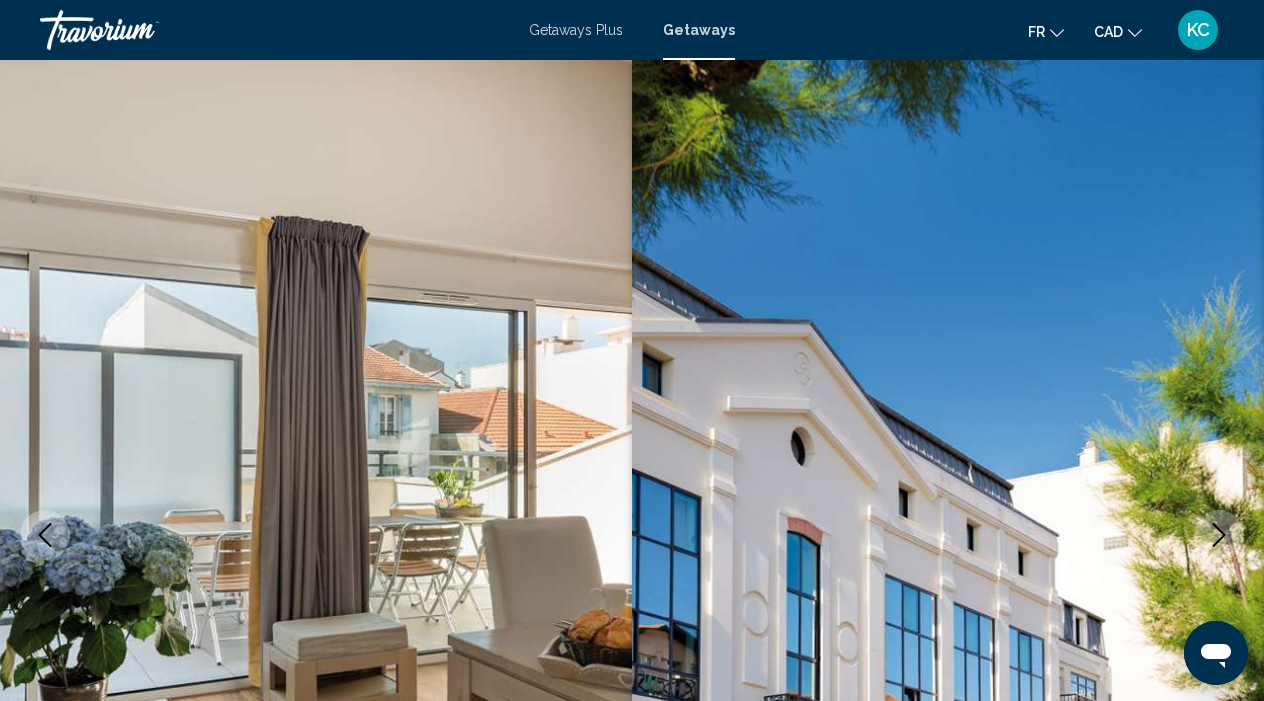 scroll, scrollTop: 0, scrollLeft: 0, axis: both 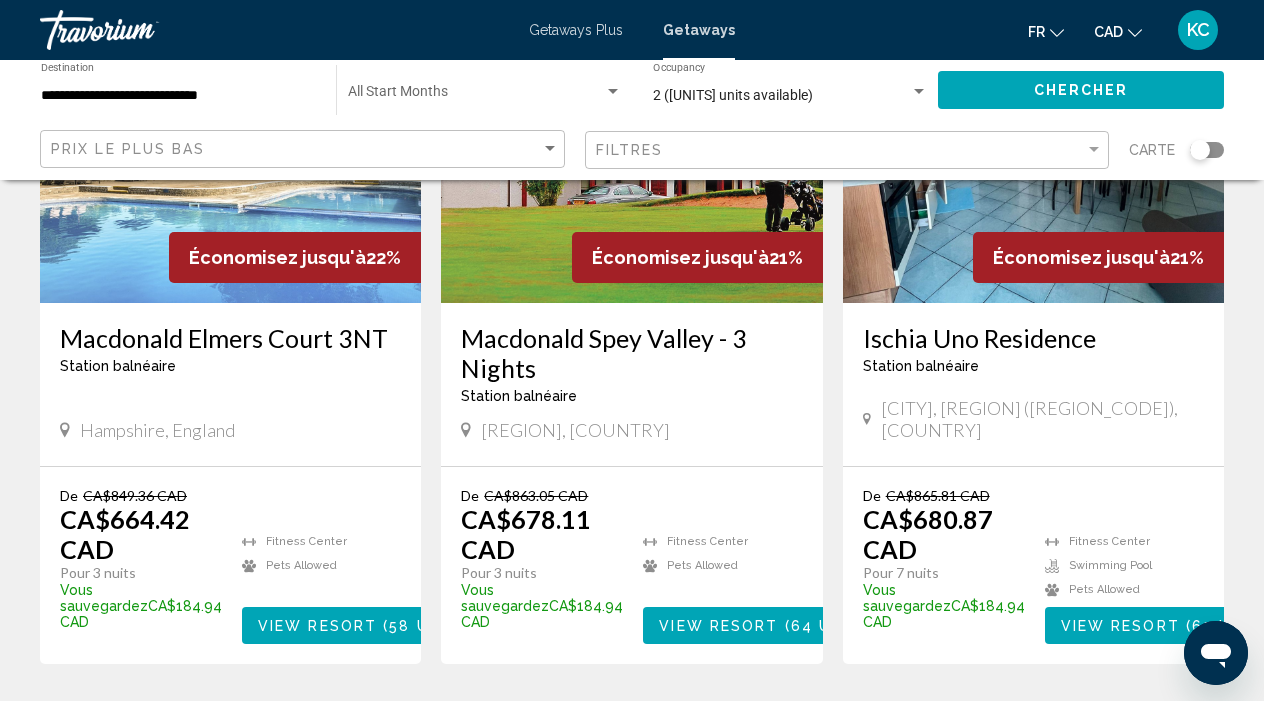 click at bounding box center [1033, 143] 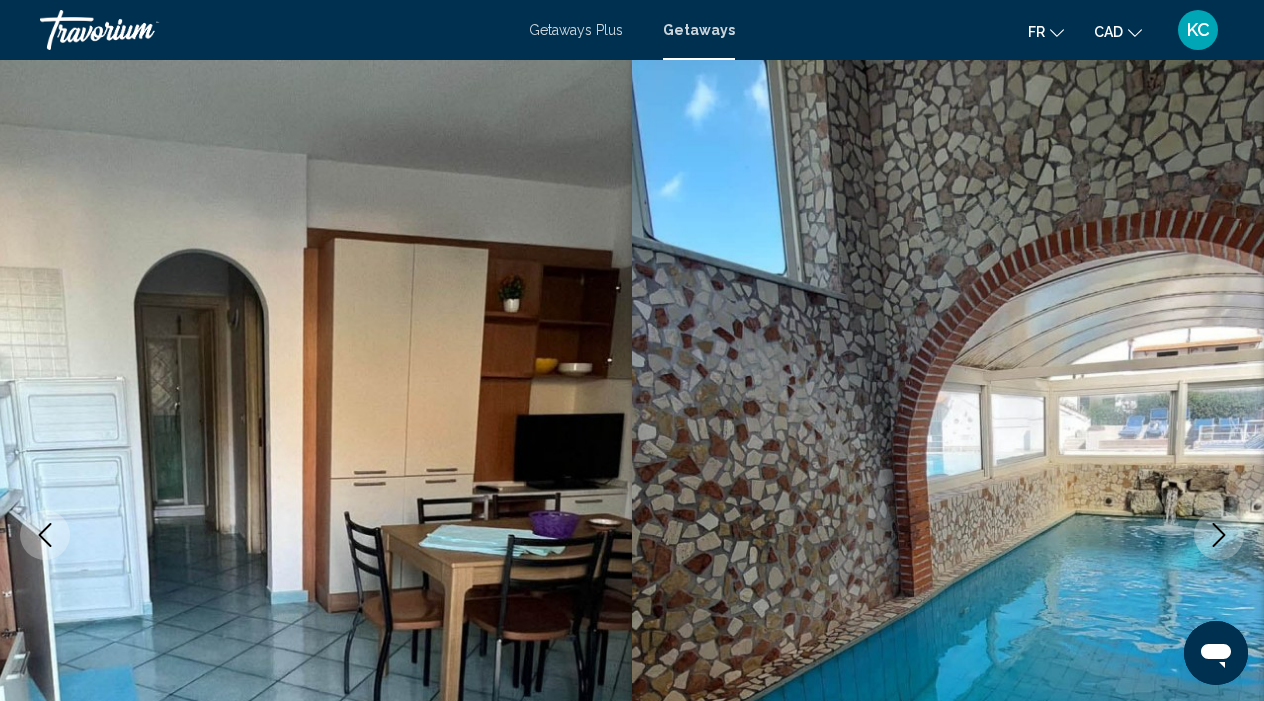 scroll, scrollTop: 0, scrollLeft: 0, axis: both 